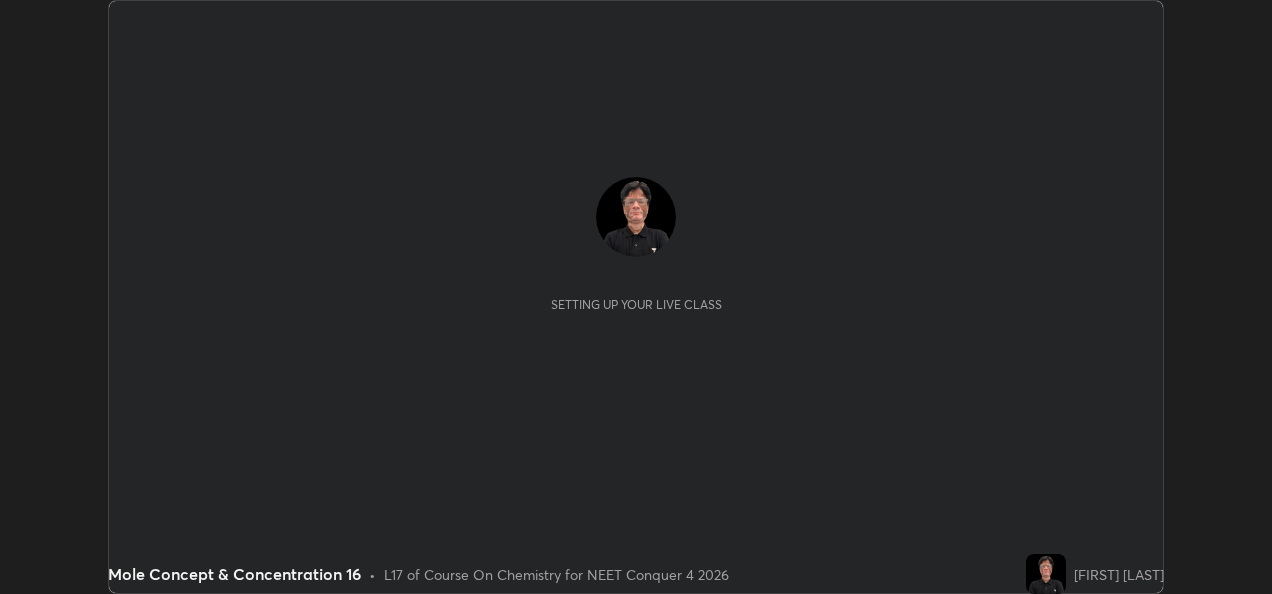 scroll, scrollTop: 0, scrollLeft: 0, axis: both 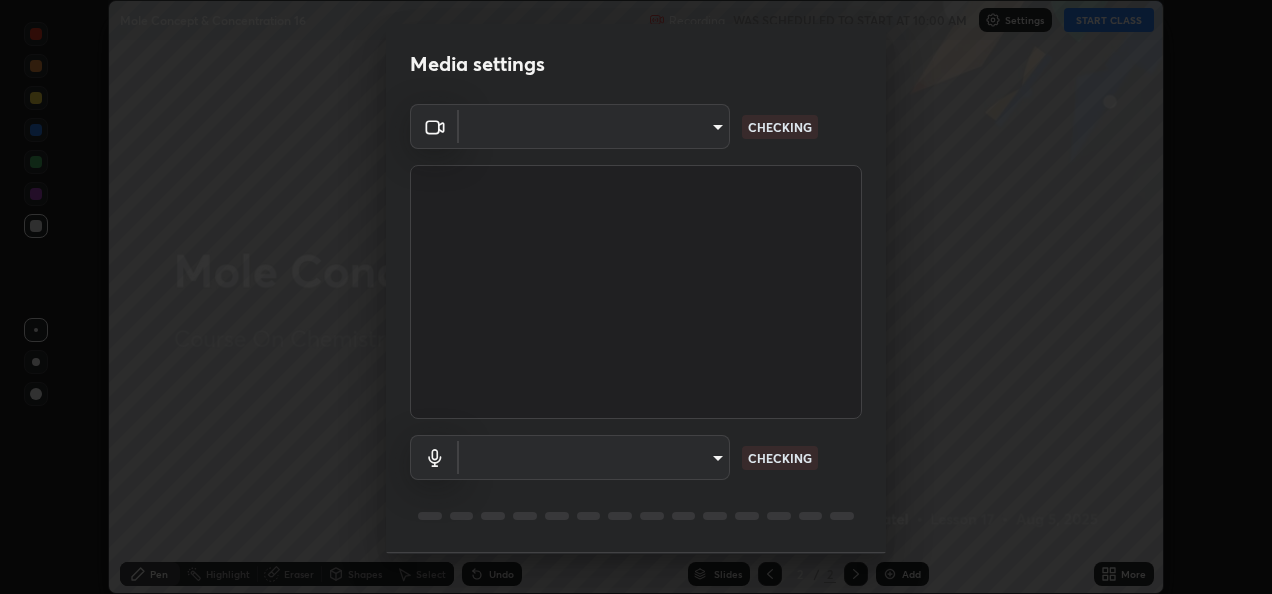 type on "5100e1c69644abe7fb052b6f73cb50fc80e9a9f46372f74748e4cad0b0f4ed75" 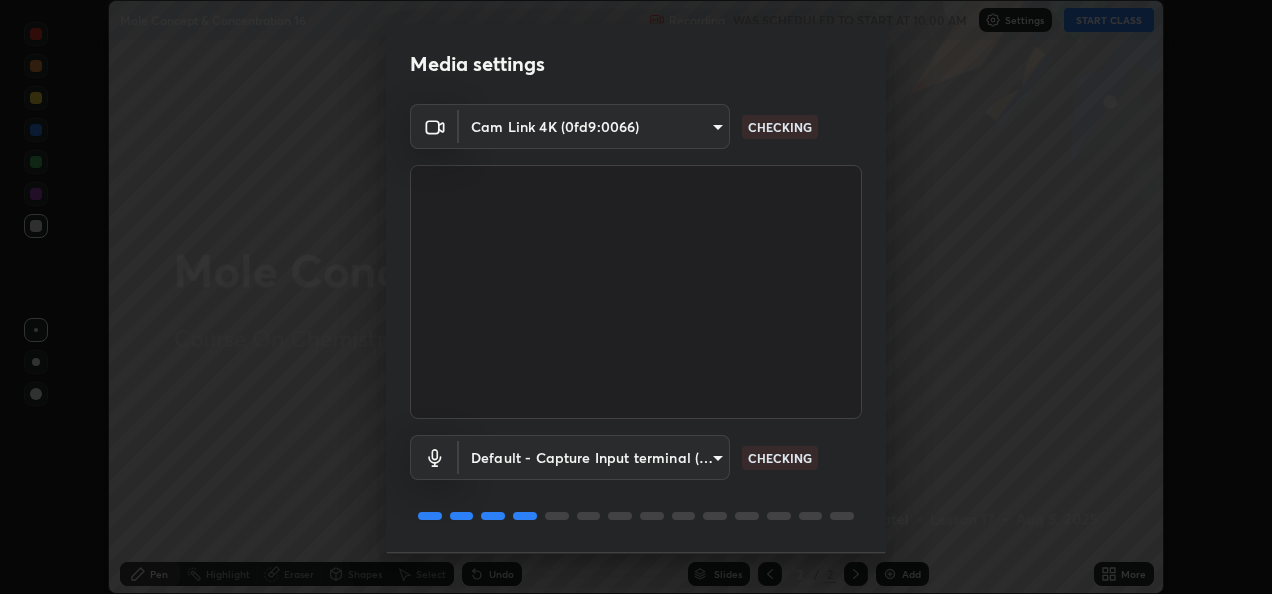 scroll, scrollTop: 62, scrollLeft: 0, axis: vertical 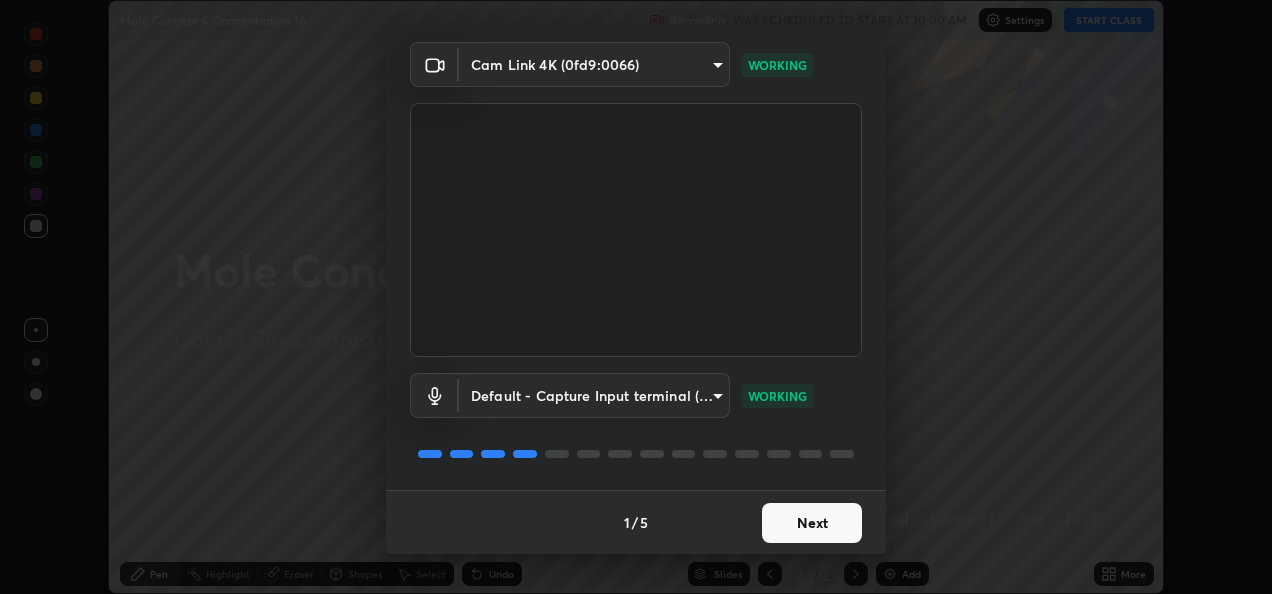 click on "Next" at bounding box center [812, 523] 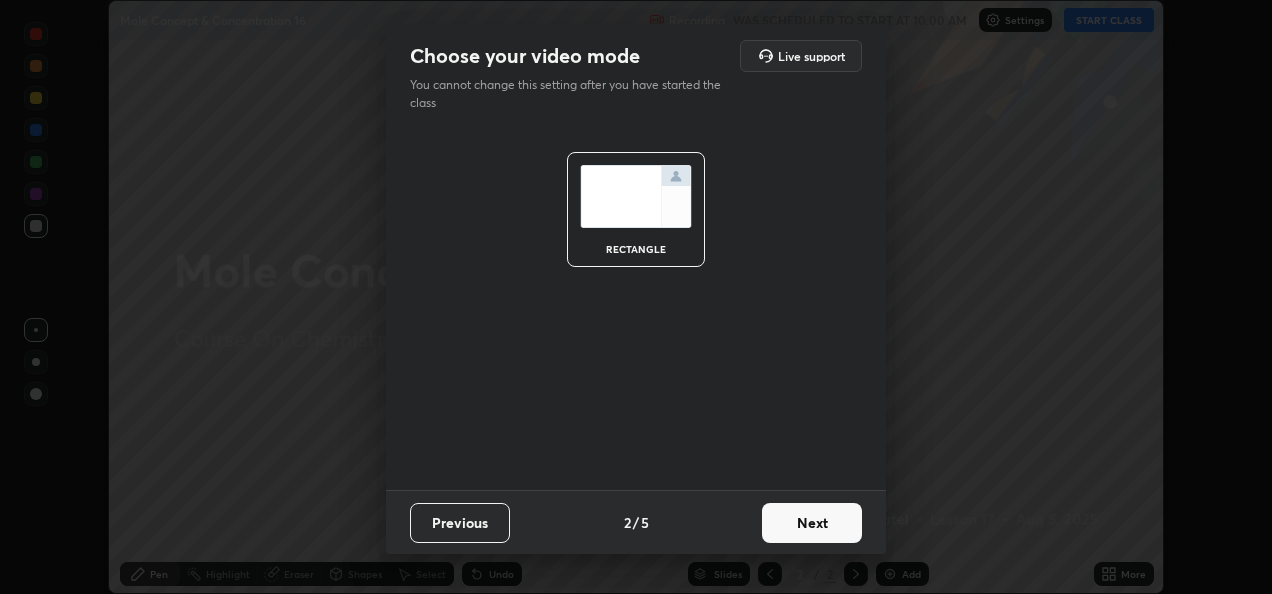 click on "Next" at bounding box center [812, 523] 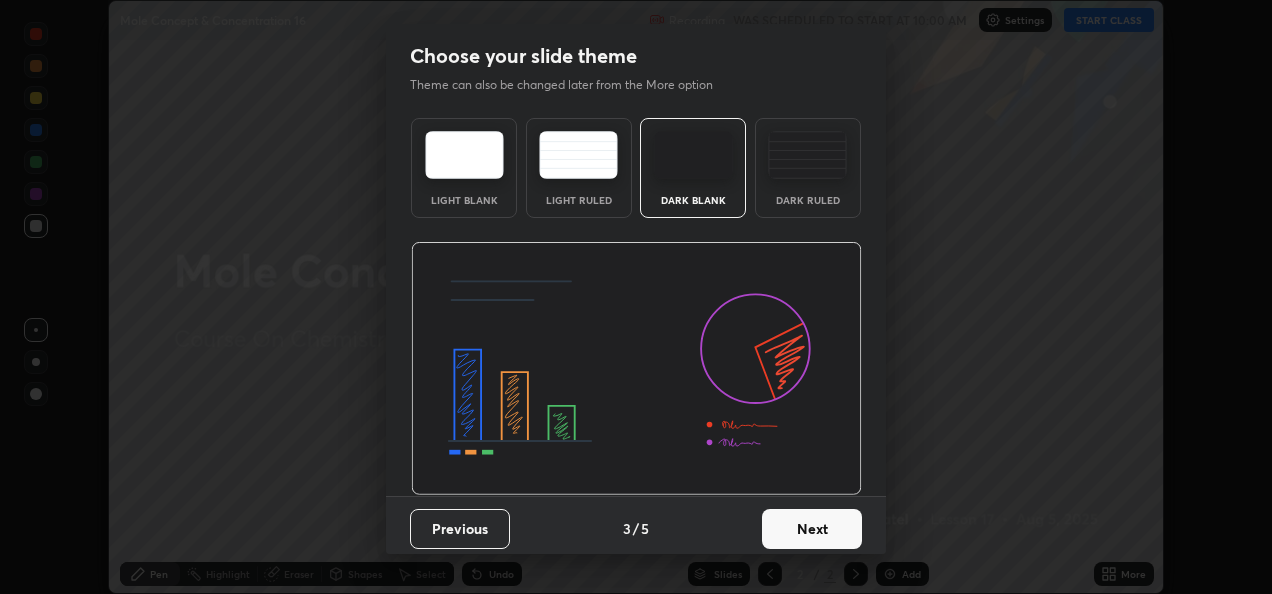 click on "Next" at bounding box center (812, 529) 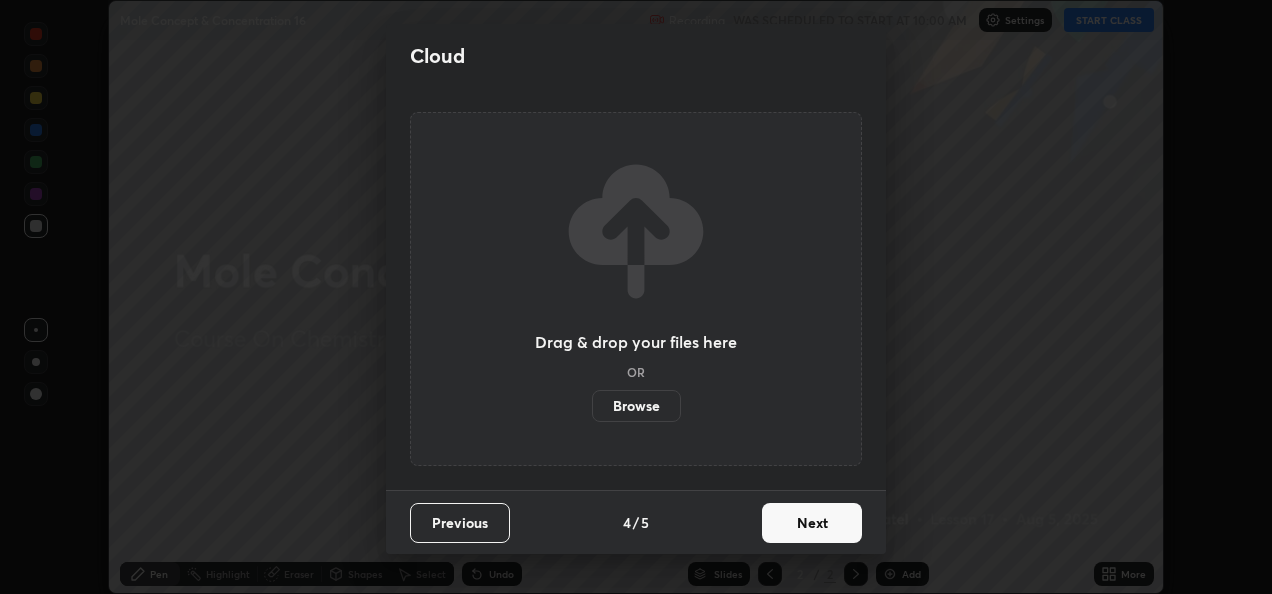 click on "Next" at bounding box center [812, 523] 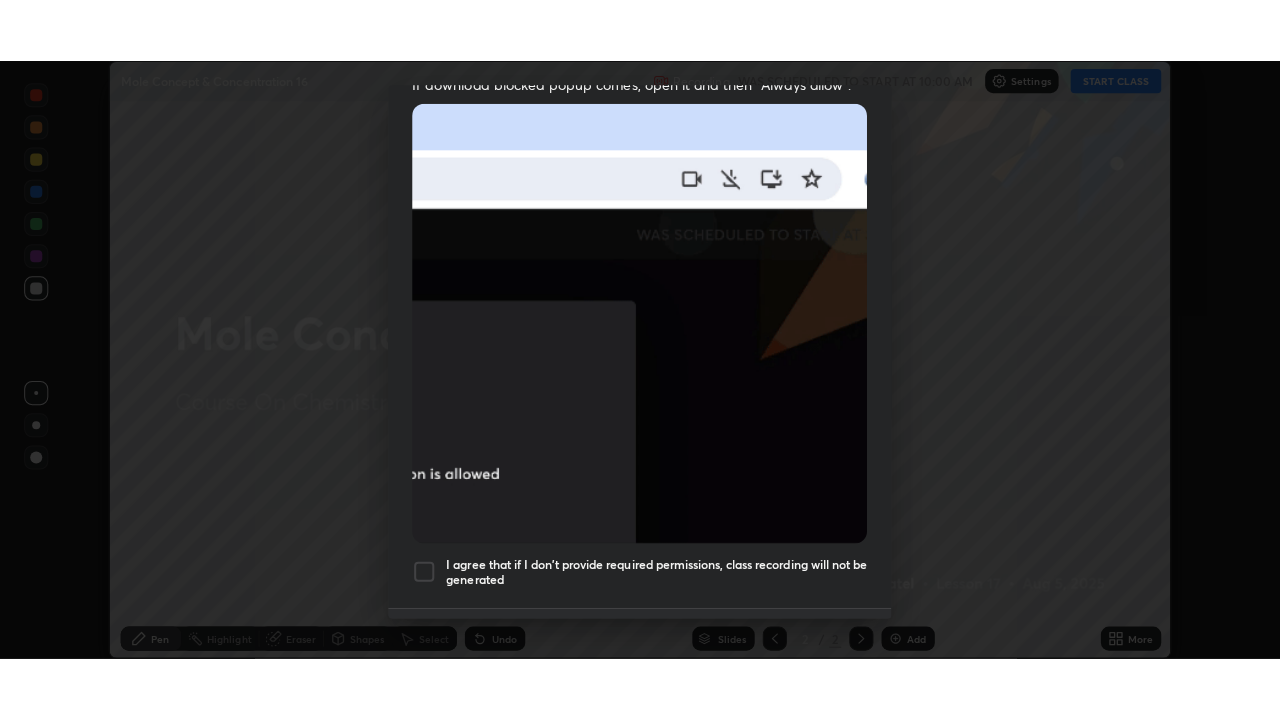 scroll, scrollTop: 470, scrollLeft: 0, axis: vertical 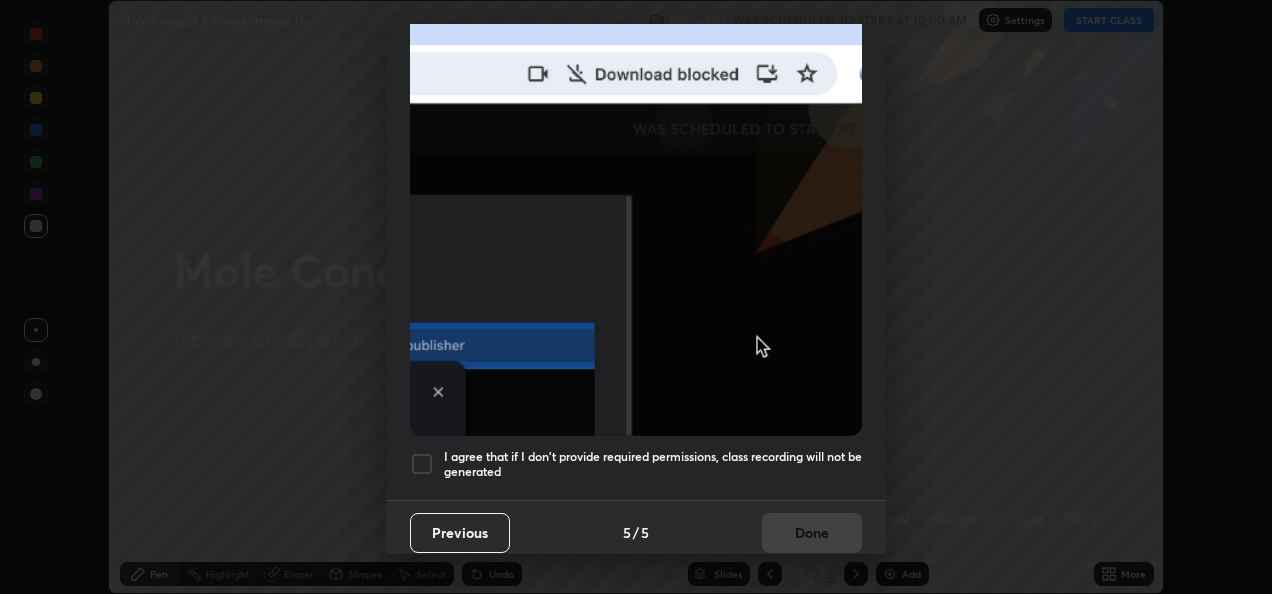 click at bounding box center (422, 464) 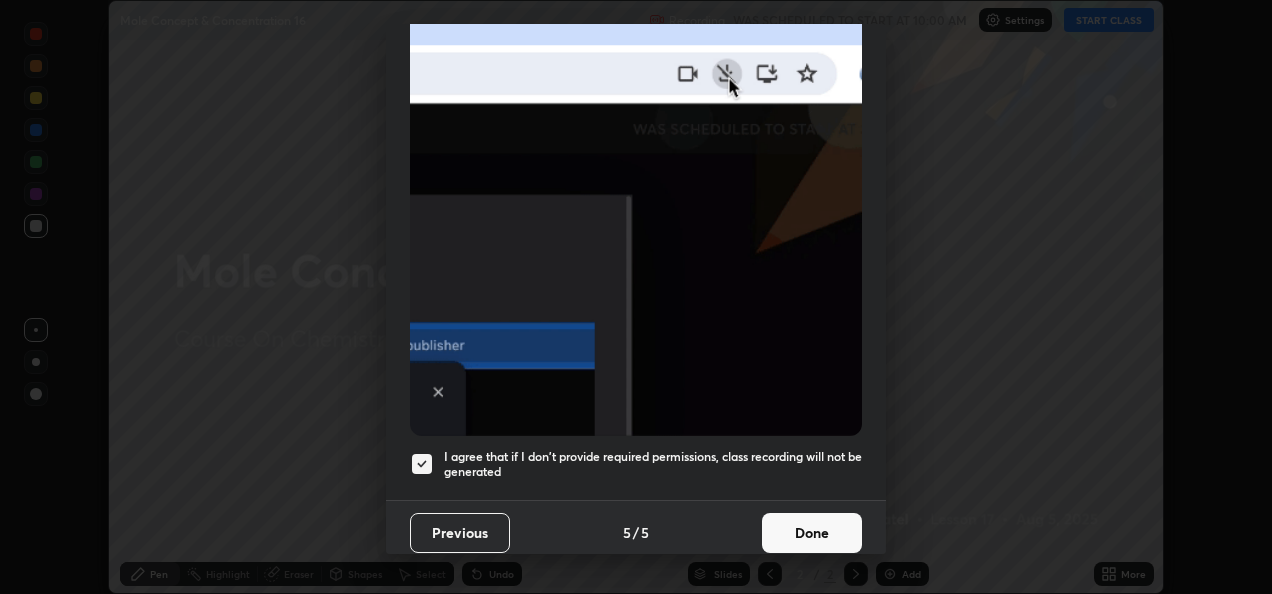 click on "Done" at bounding box center (812, 533) 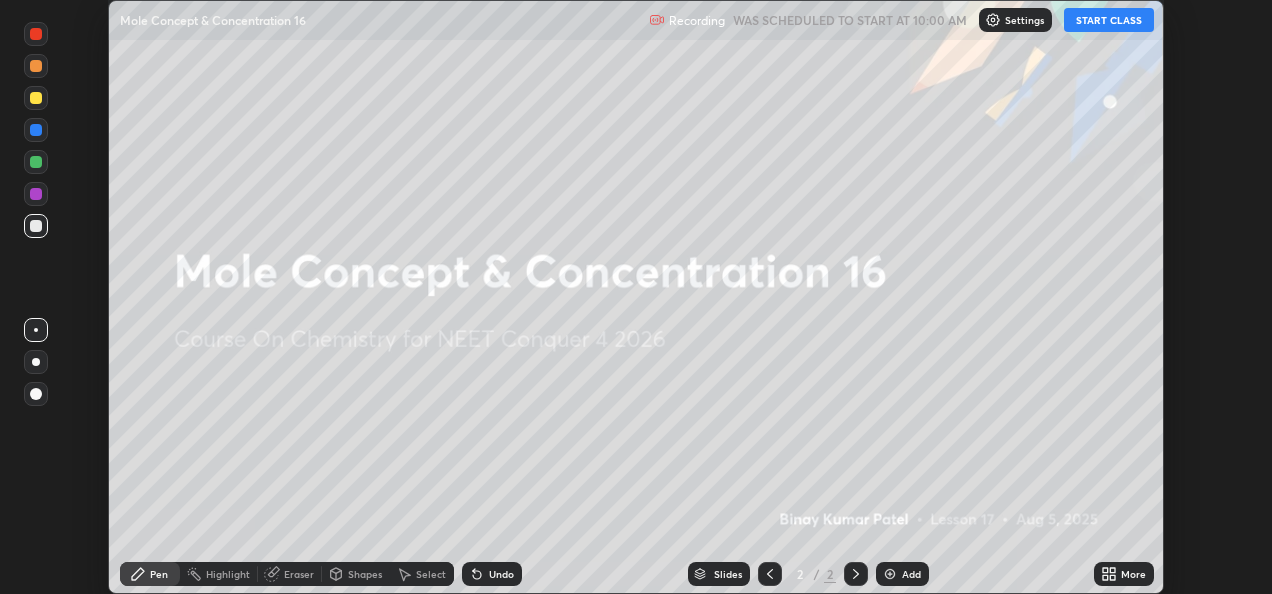 click 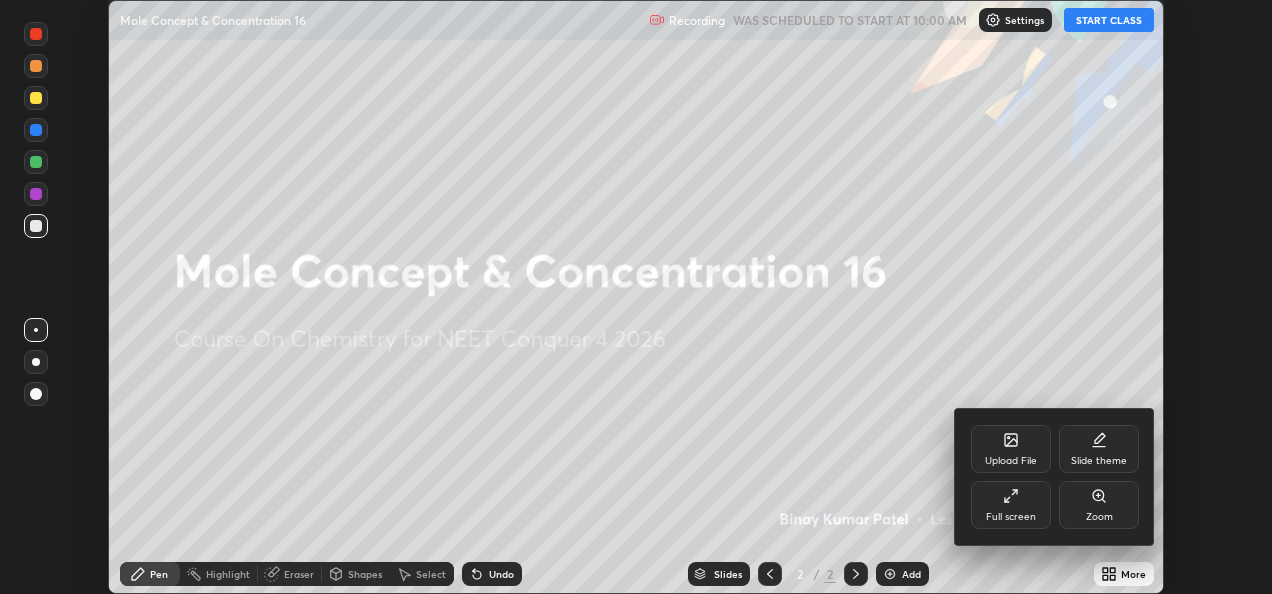 click on "Full screen" at bounding box center (1011, 505) 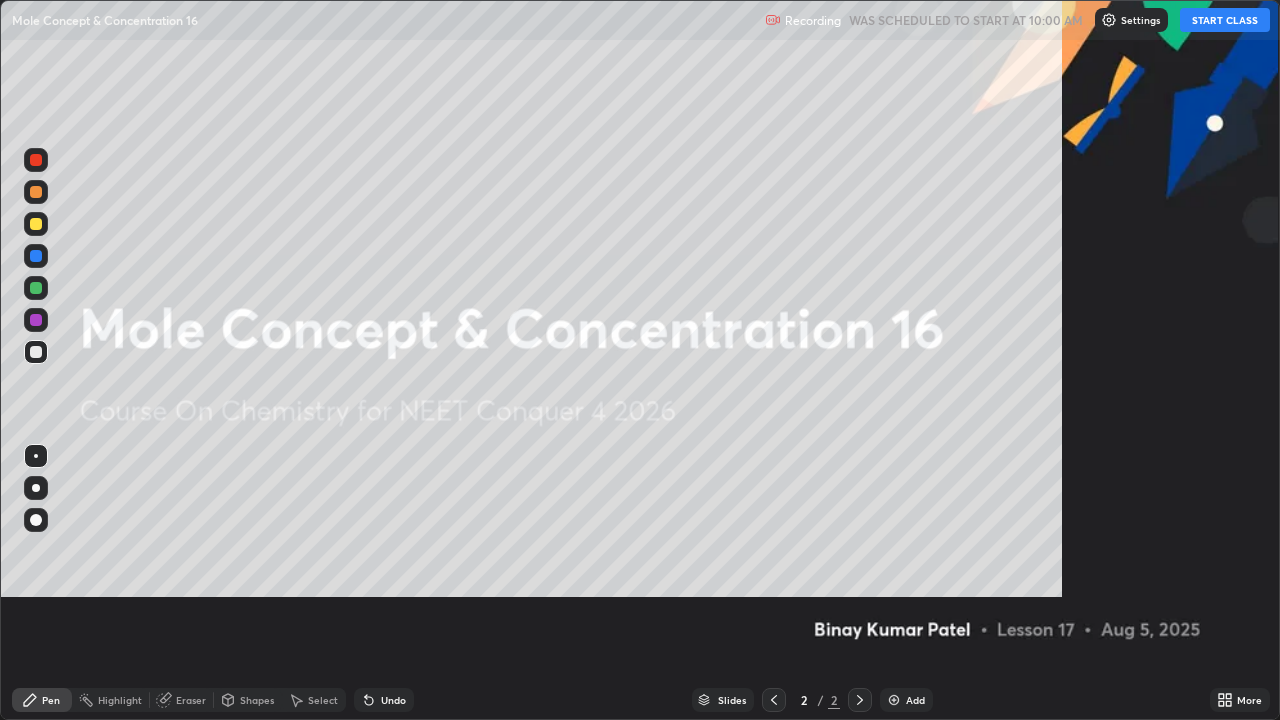 scroll, scrollTop: 99280, scrollLeft: 98720, axis: both 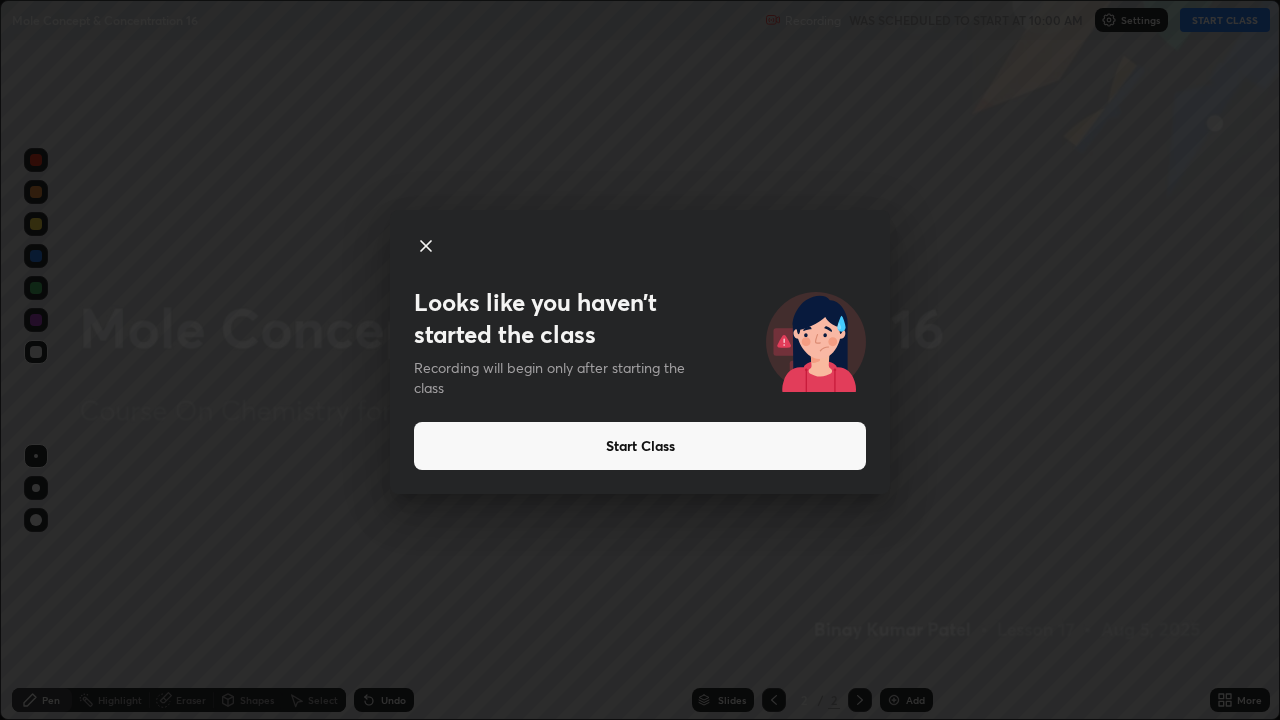 click on "Start Class" at bounding box center [640, 446] 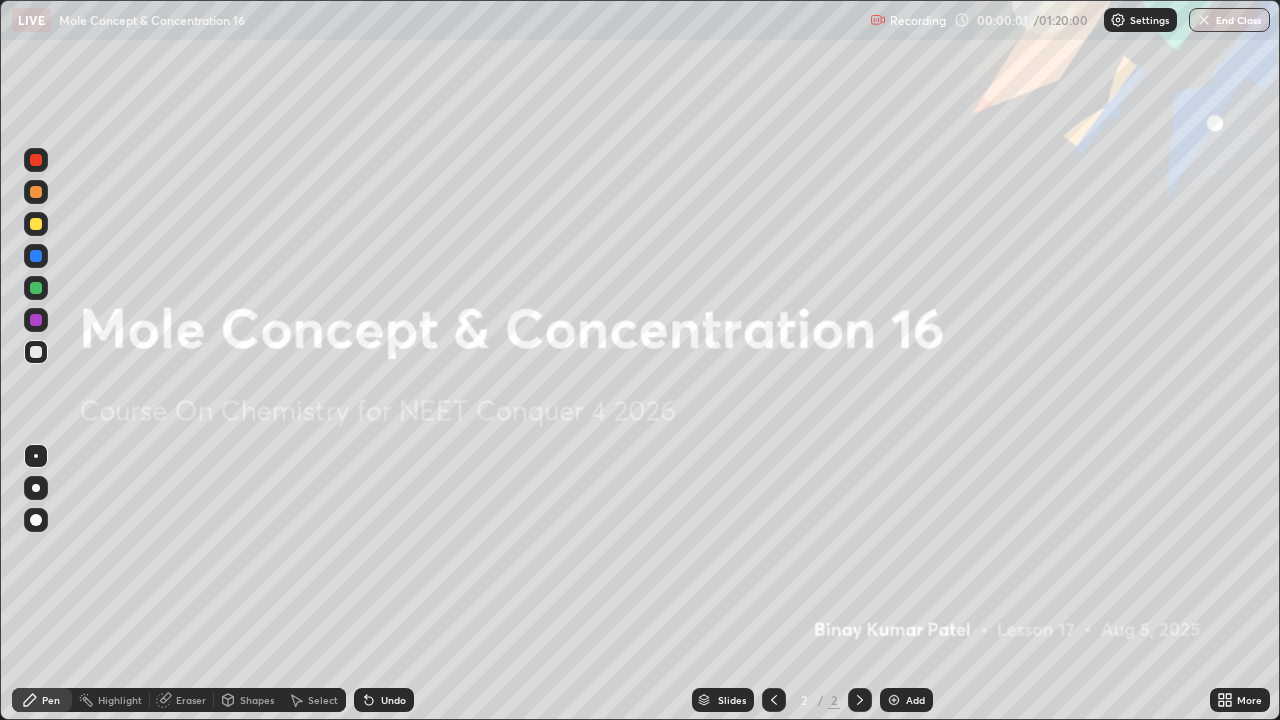 click on "End Class" at bounding box center (1229, 20) 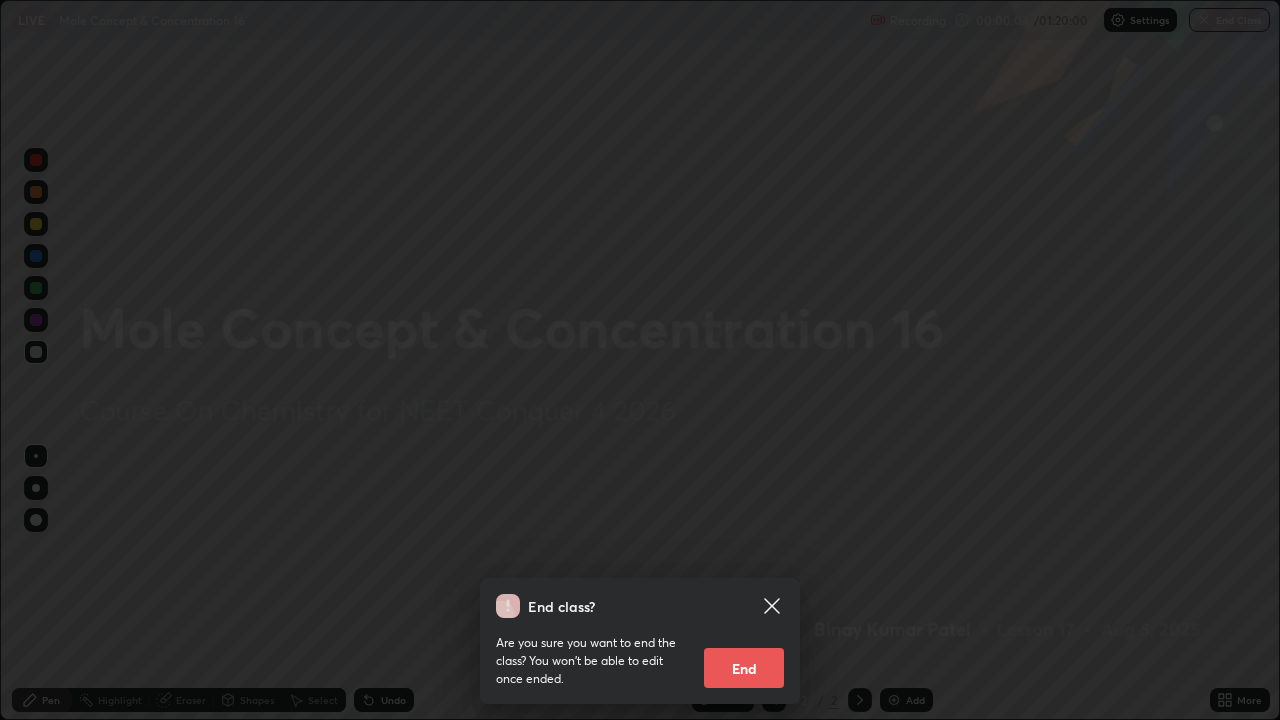 click 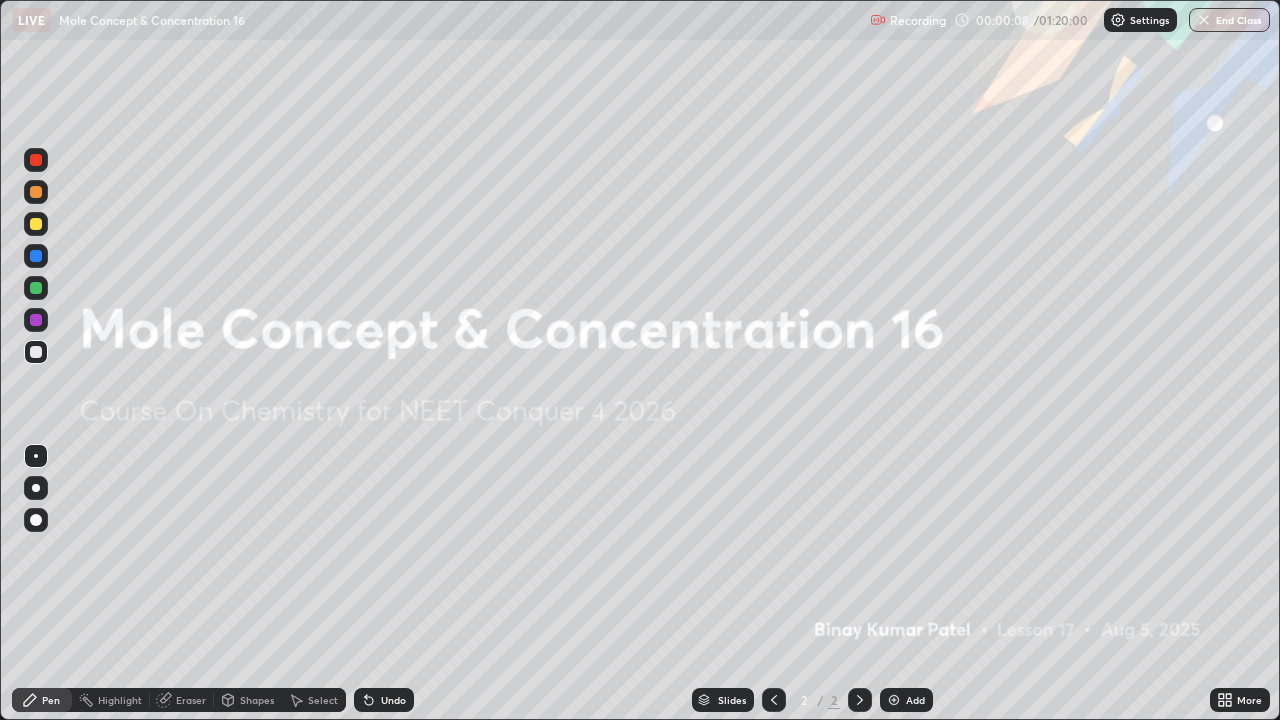 click at bounding box center (894, 700) 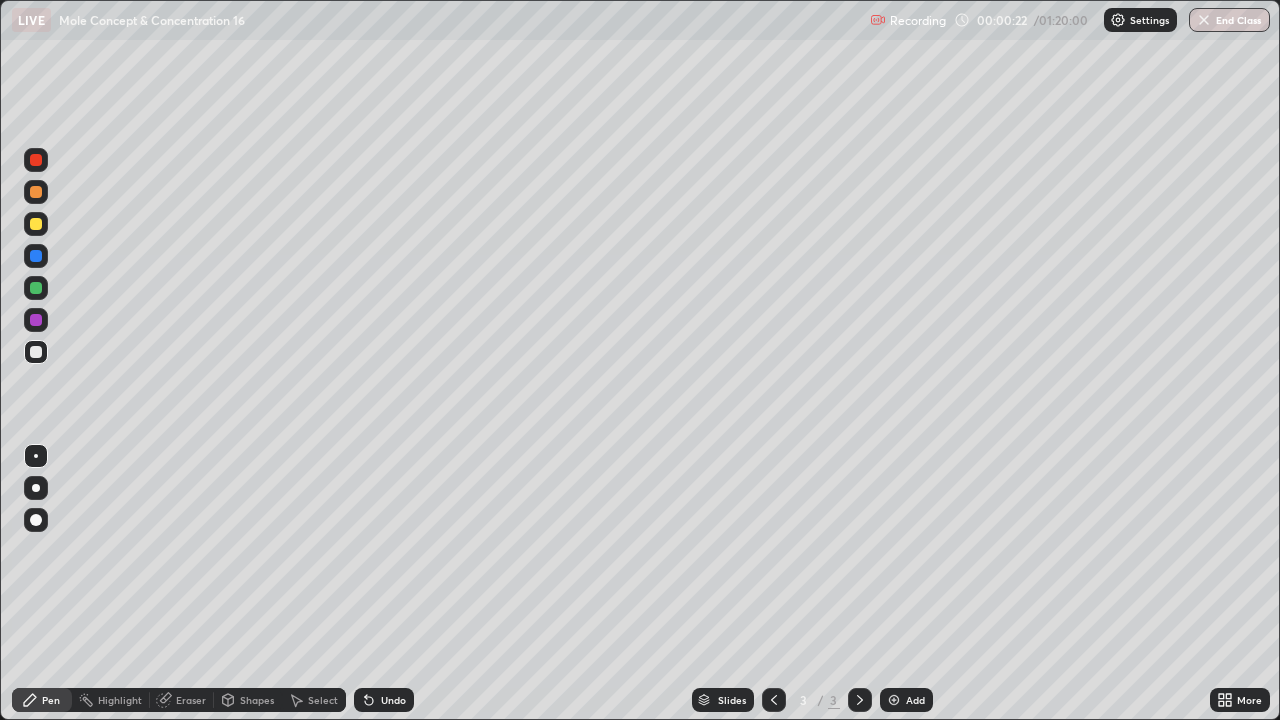 click at bounding box center (36, 224) 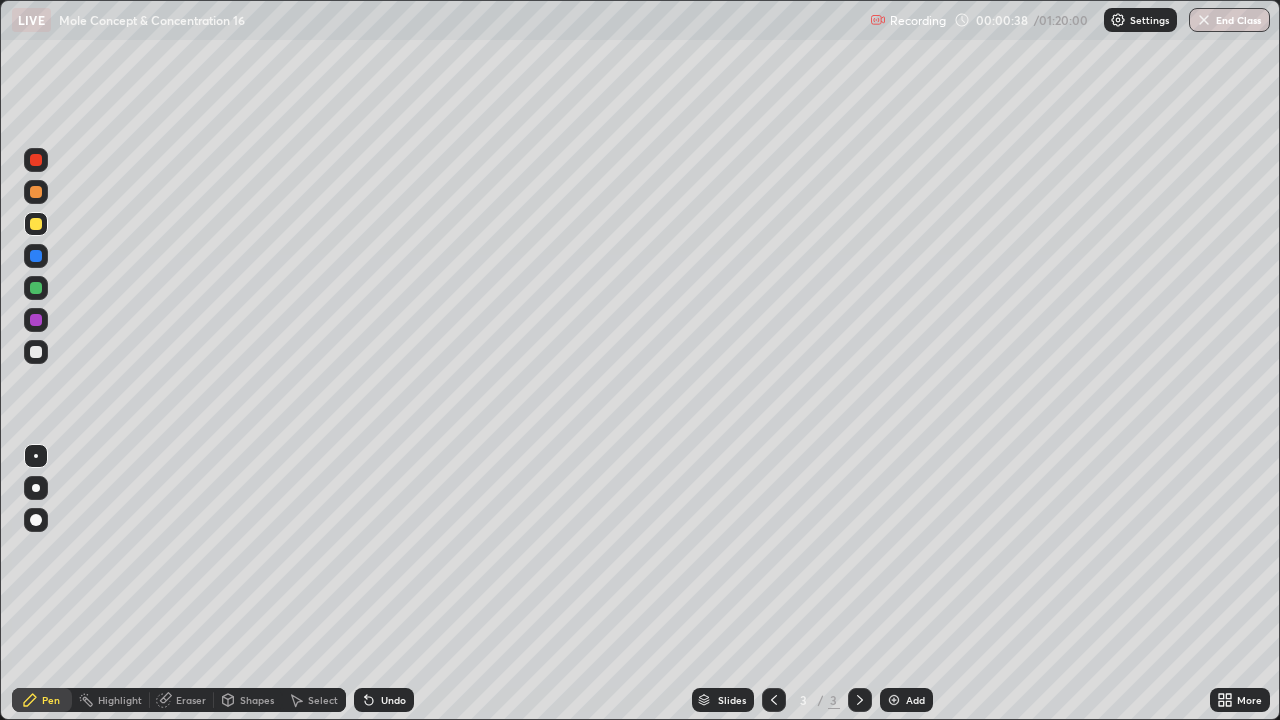 click at bounding box center [36, 520] 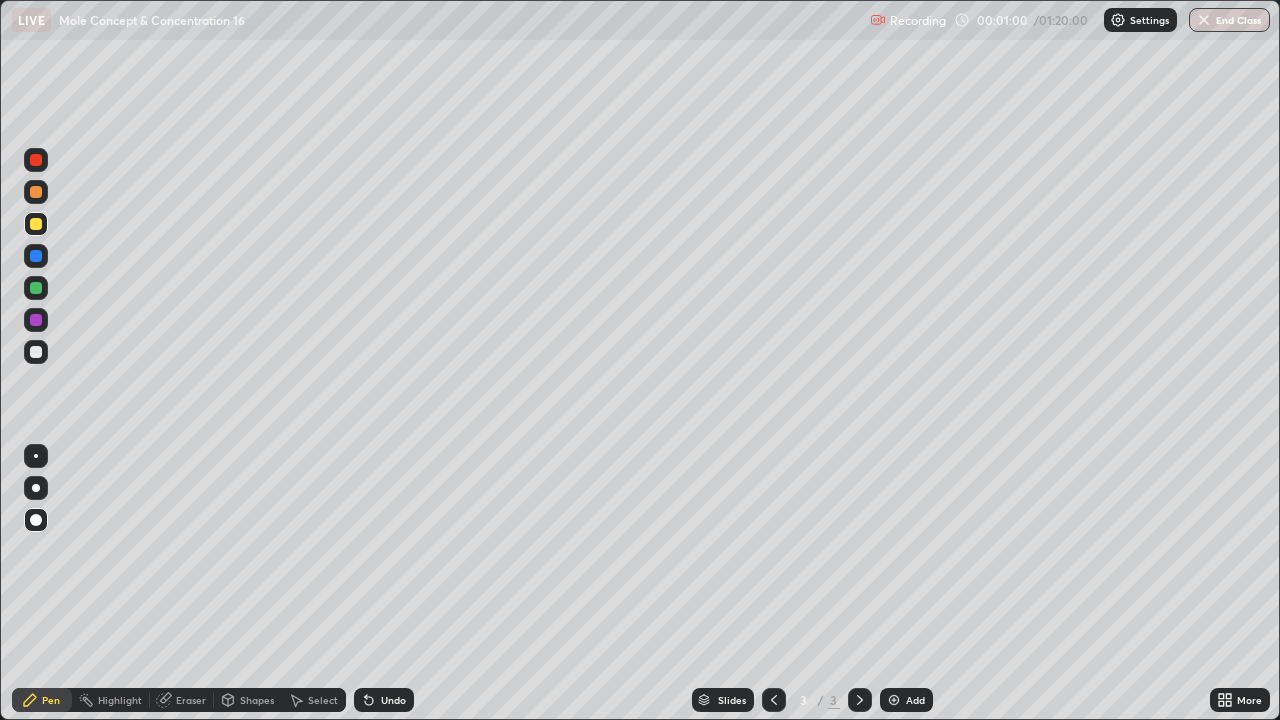 click at bounding box center (36, 352) 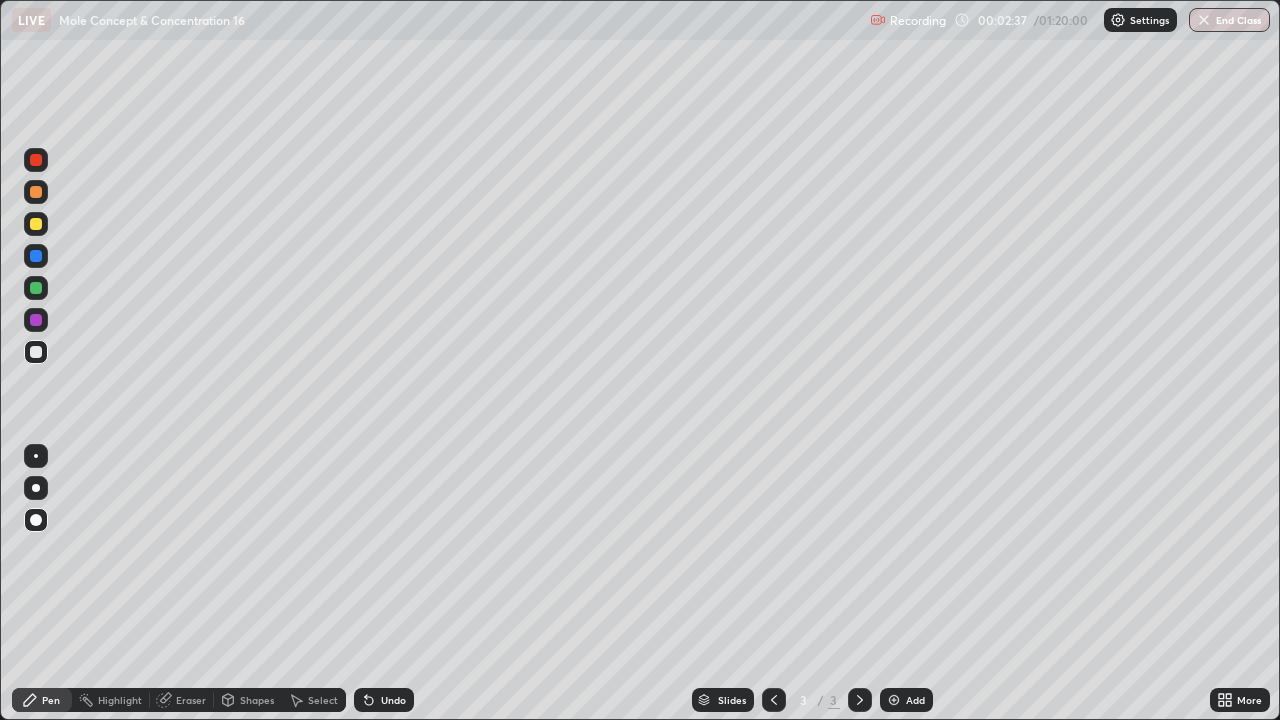 click at bounding box center [36, 288] 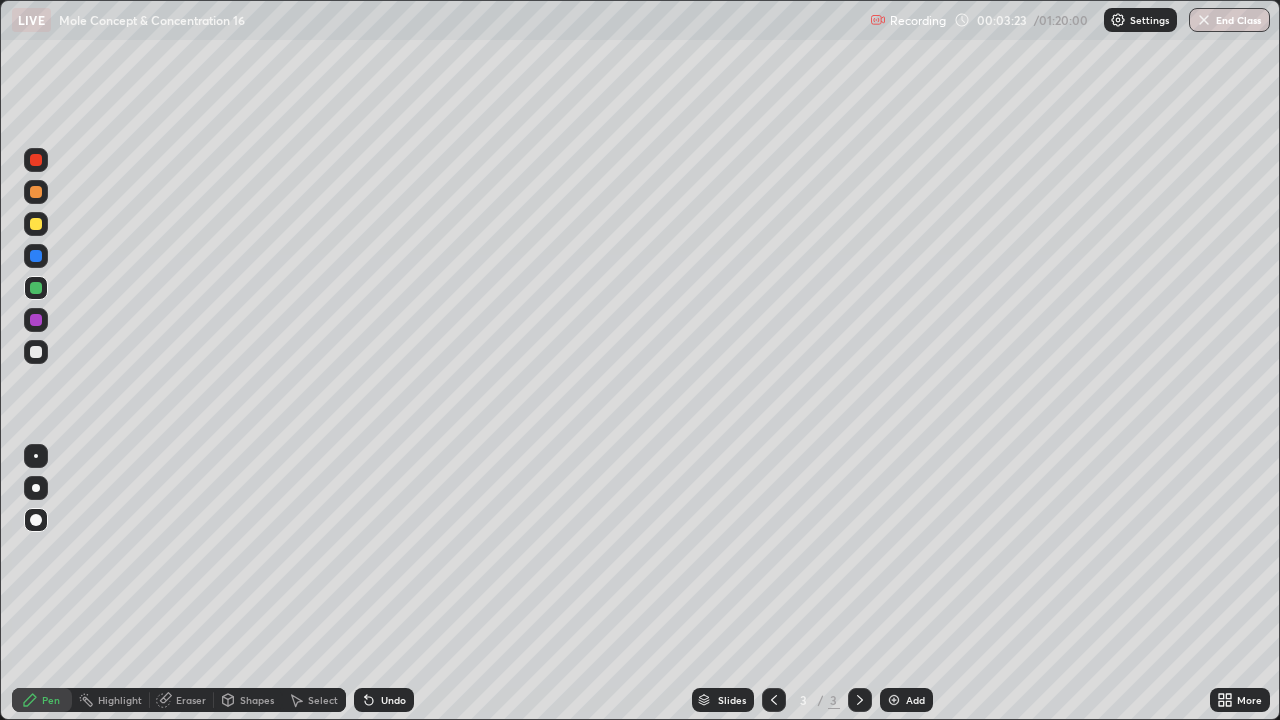 click at bounding box center (36, 352) 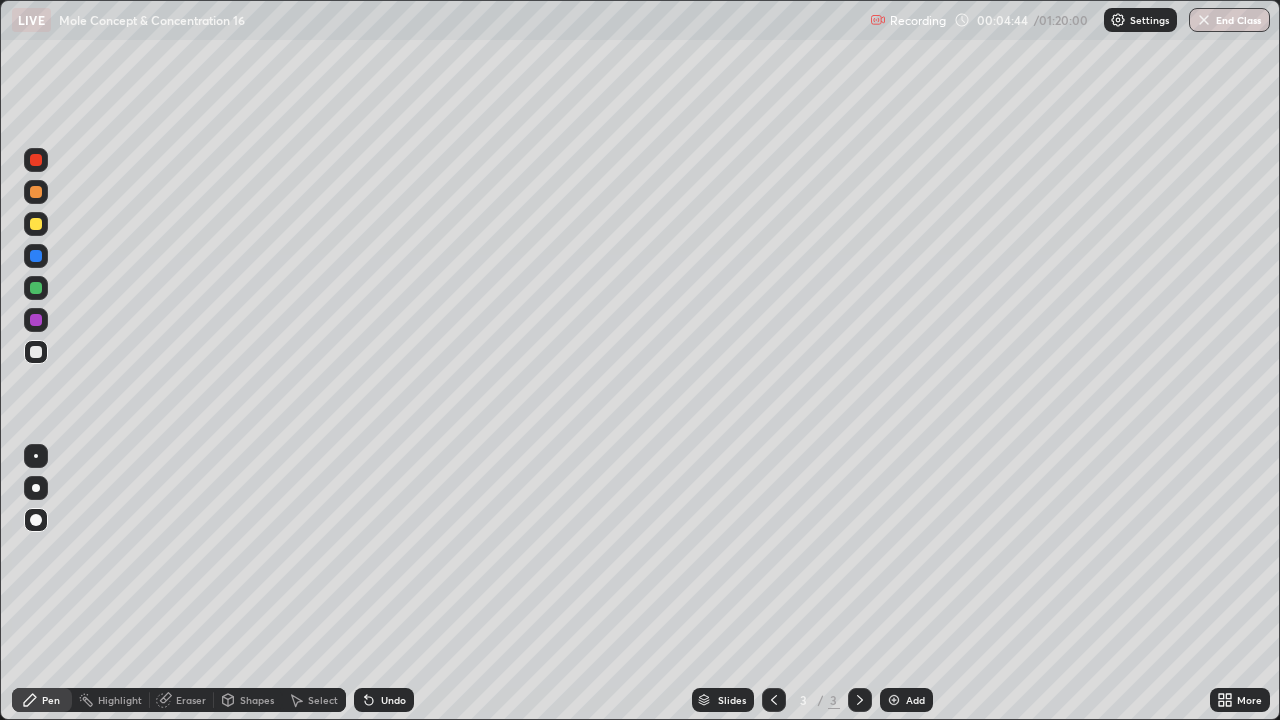 click at bounding box center (36, 224) 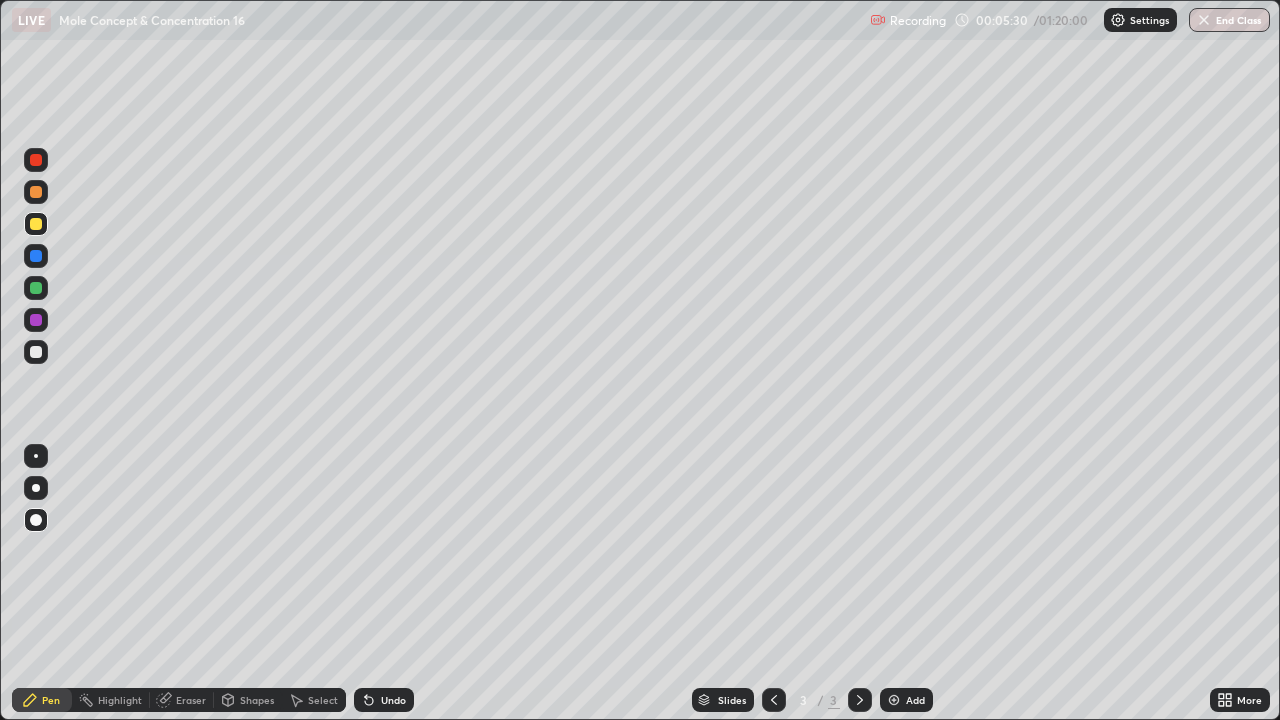 click on "Undo" at bounding box center [384, 700] 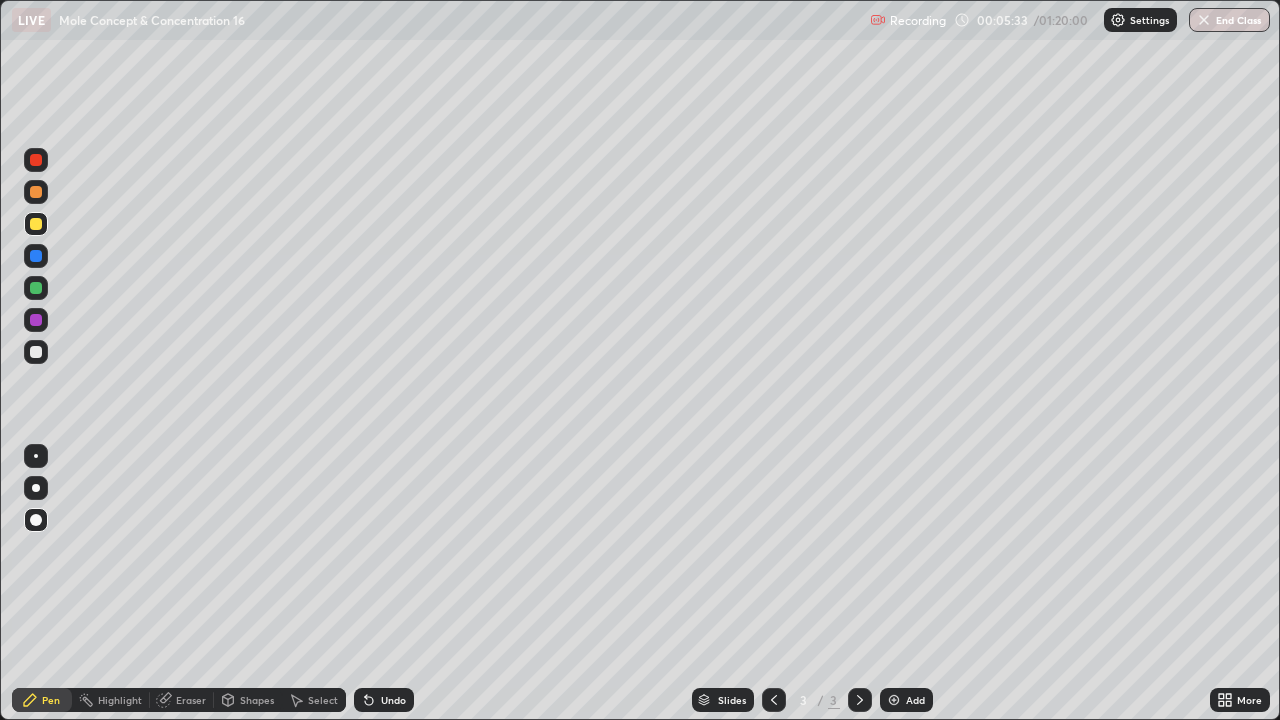 click at bounding box center (36, 352) 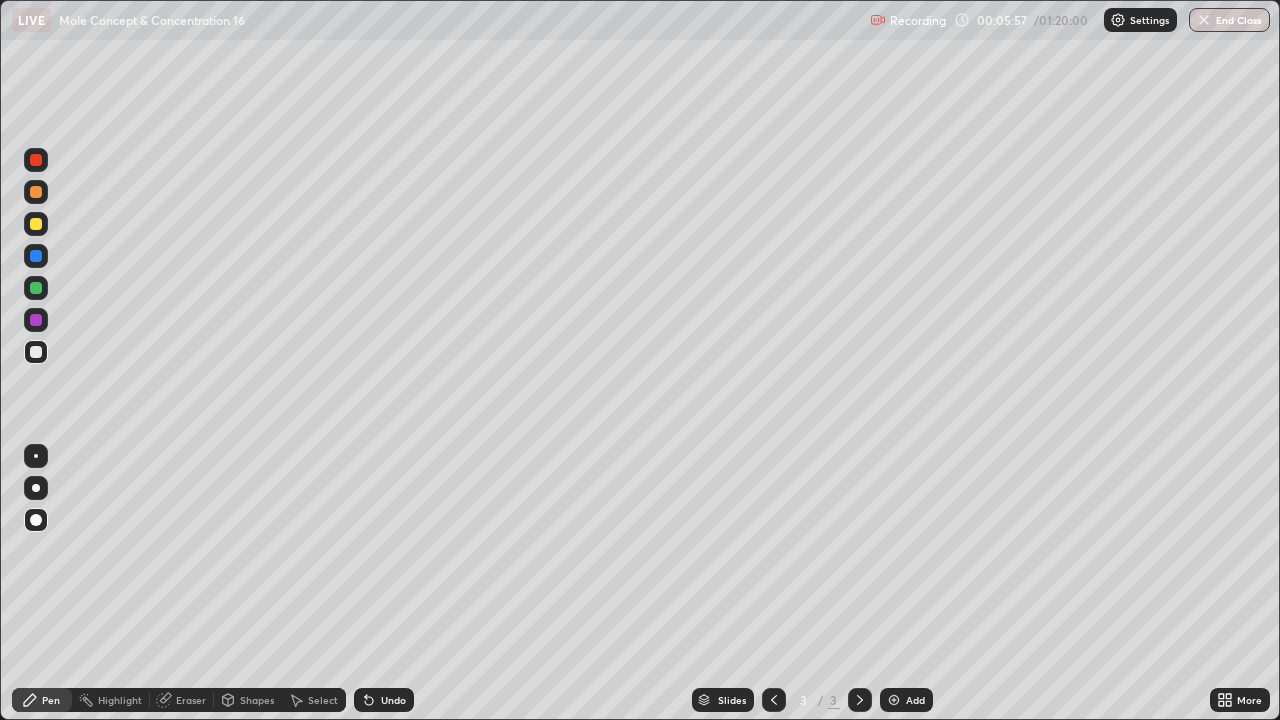 click at bounding box center [36, 320] 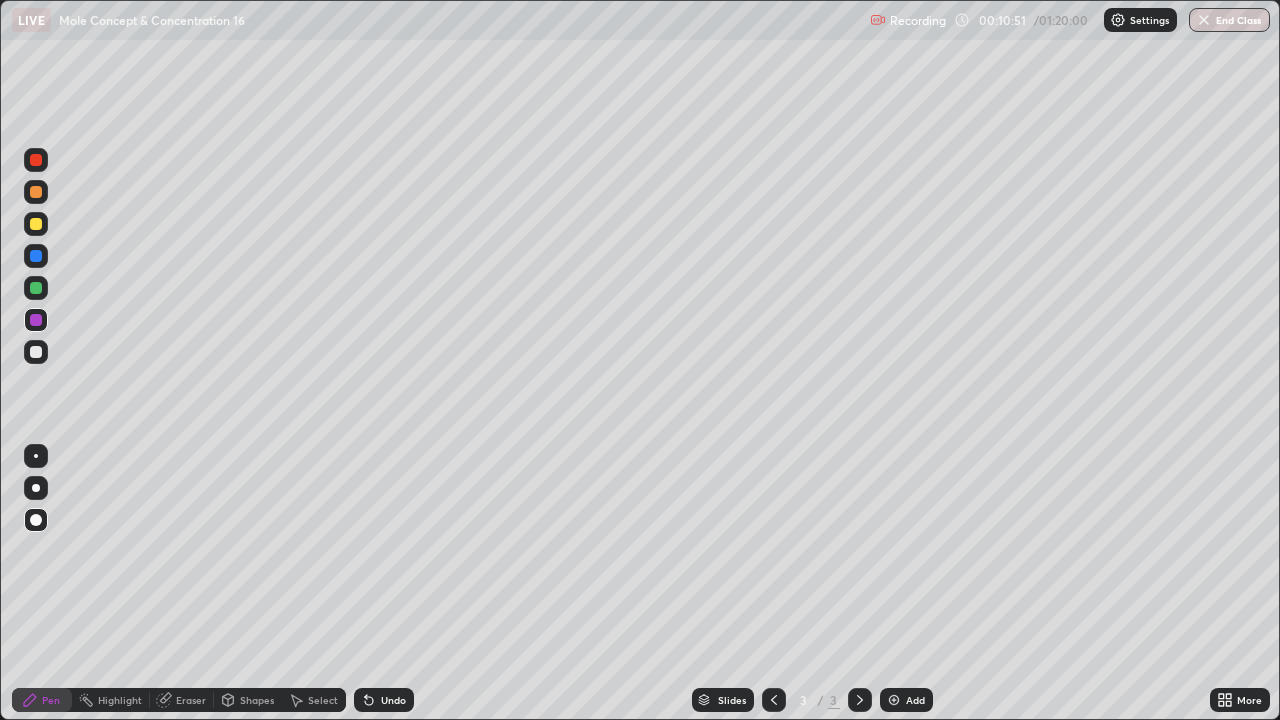 click at bounding box center [894, 700] 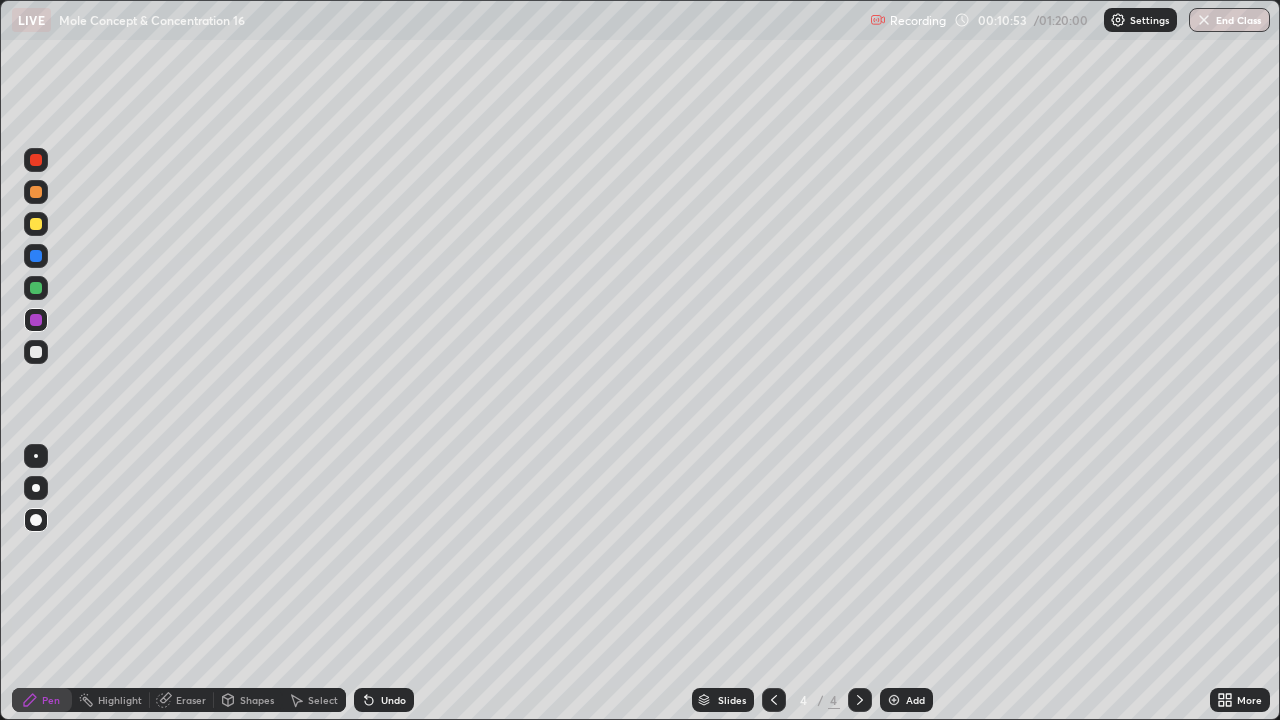 click at bounding box center (36, 352) 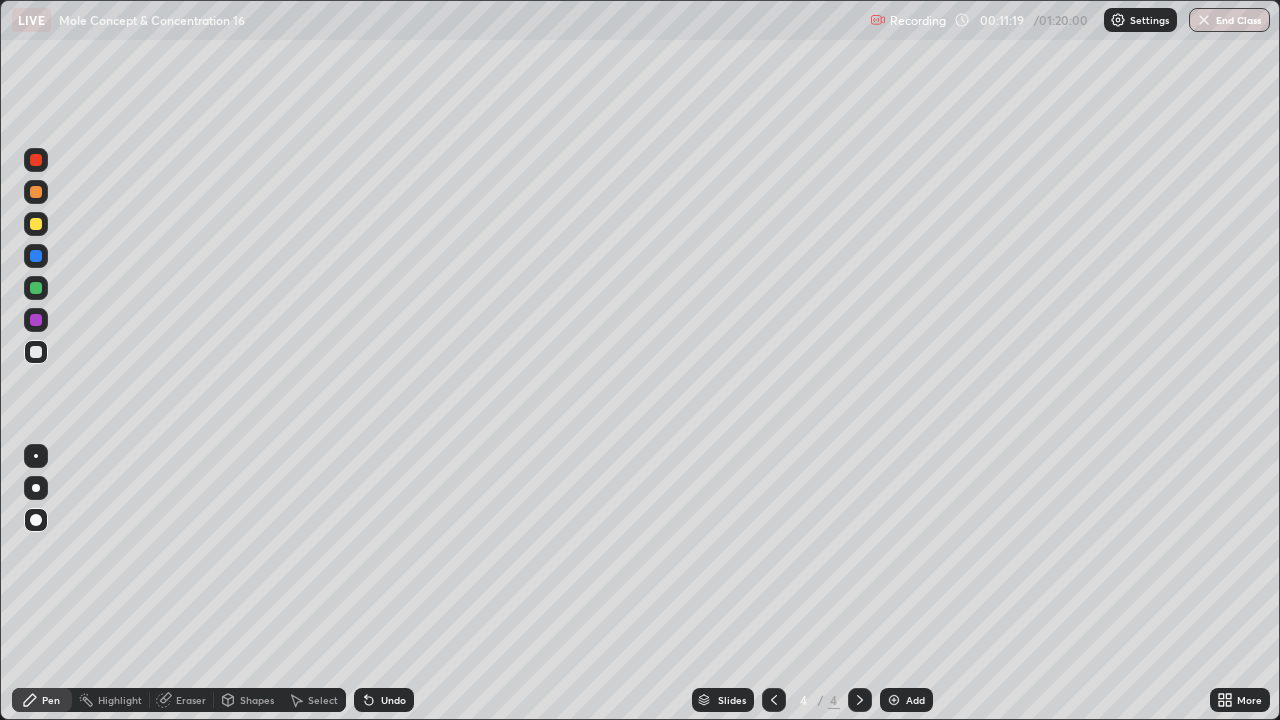 click at bounding box center [36, 224] 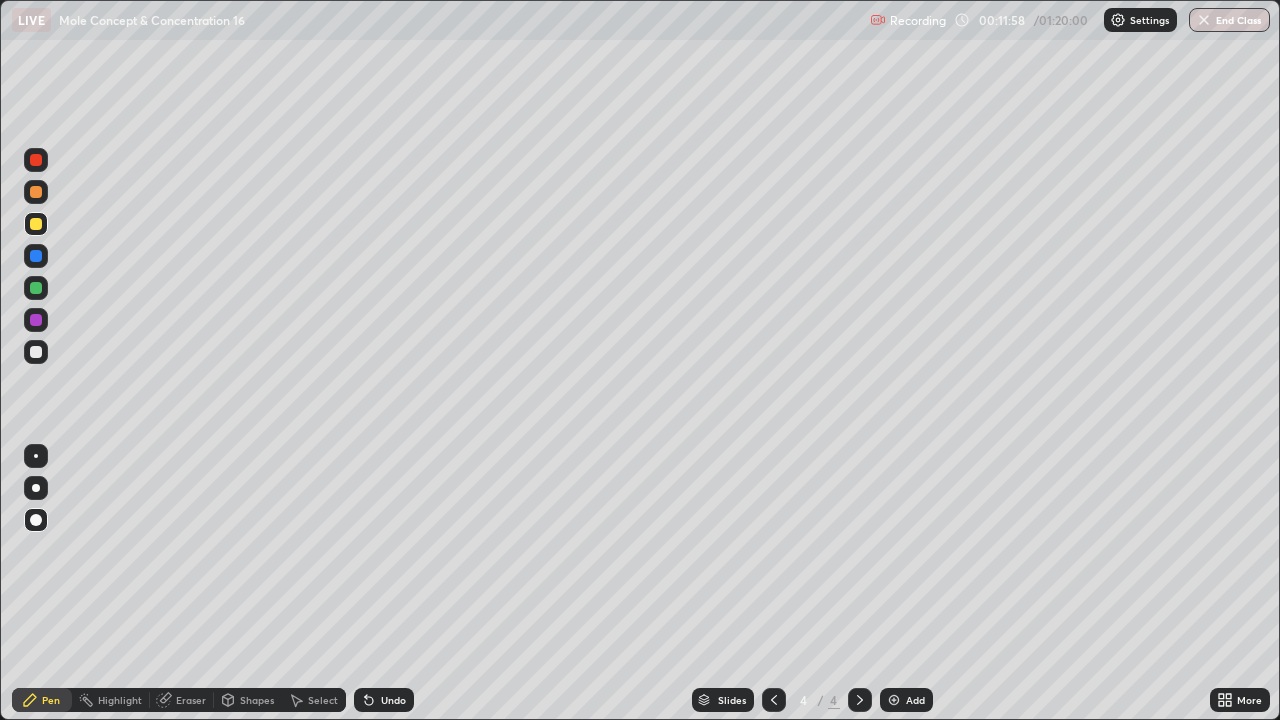 click on "Shapes" at bounding box center (257, 700) 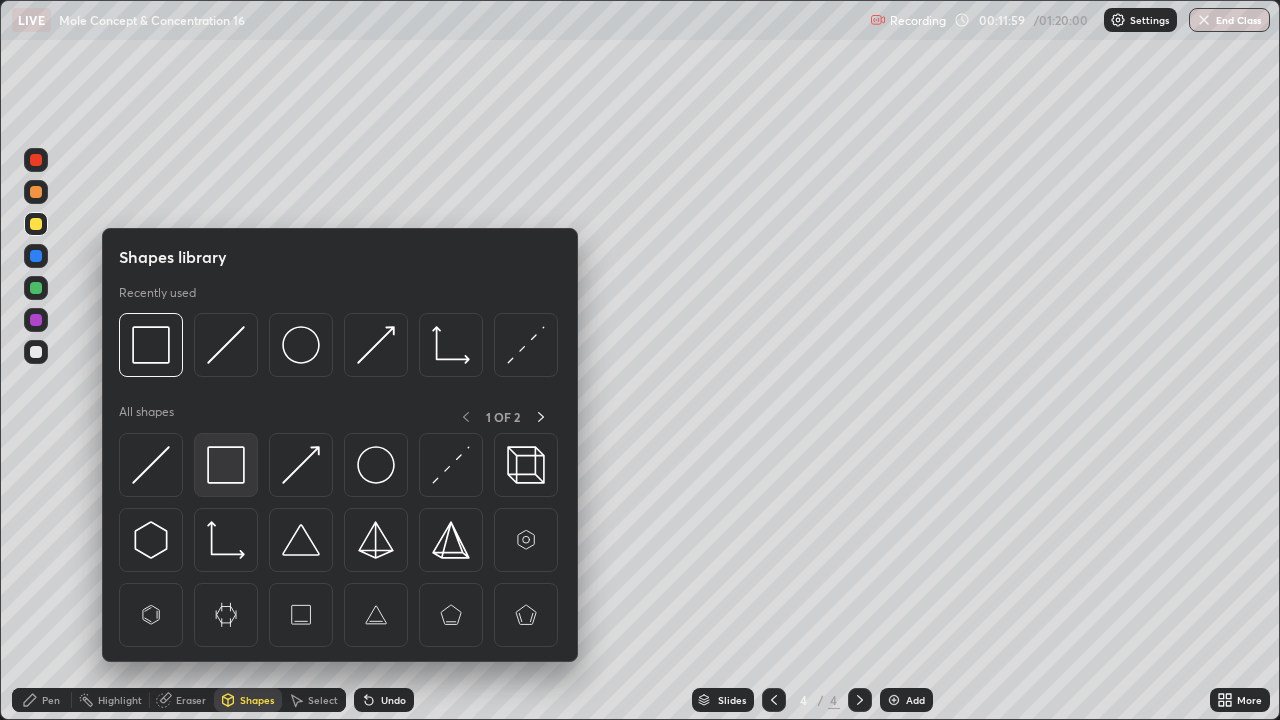 click at bounding box center (226, 465) 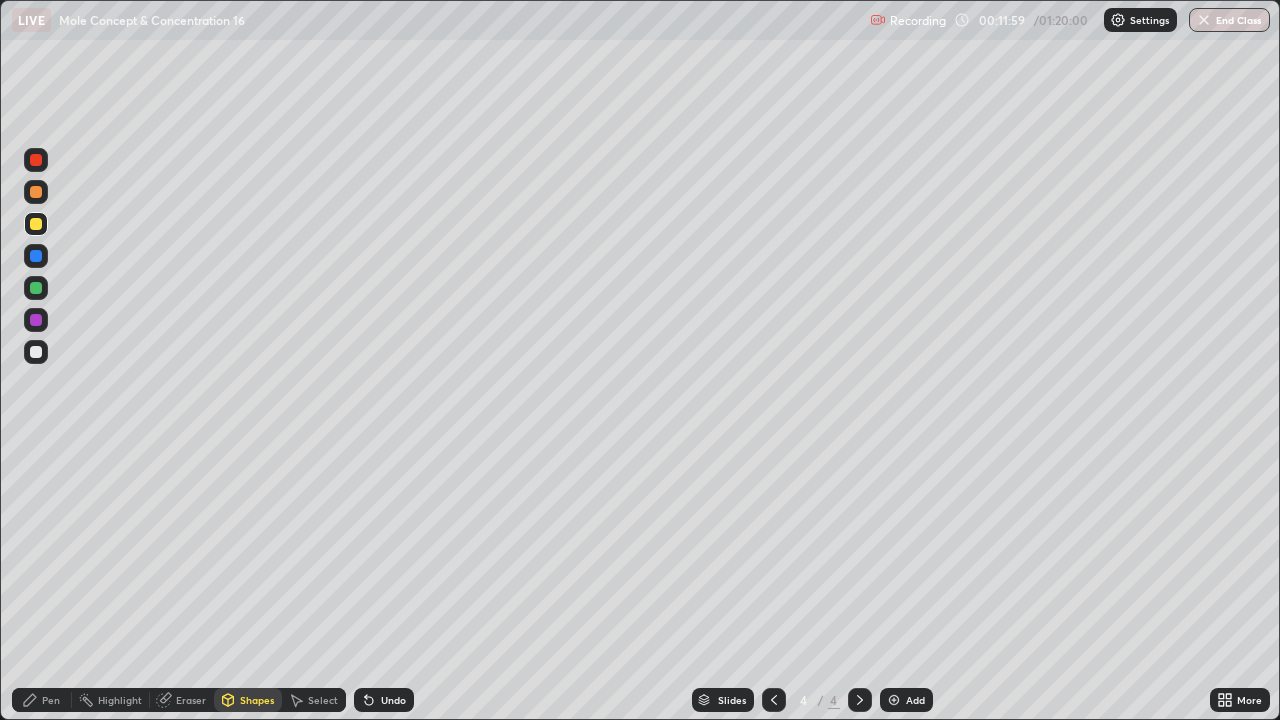 click at bounding box center [36, 320] 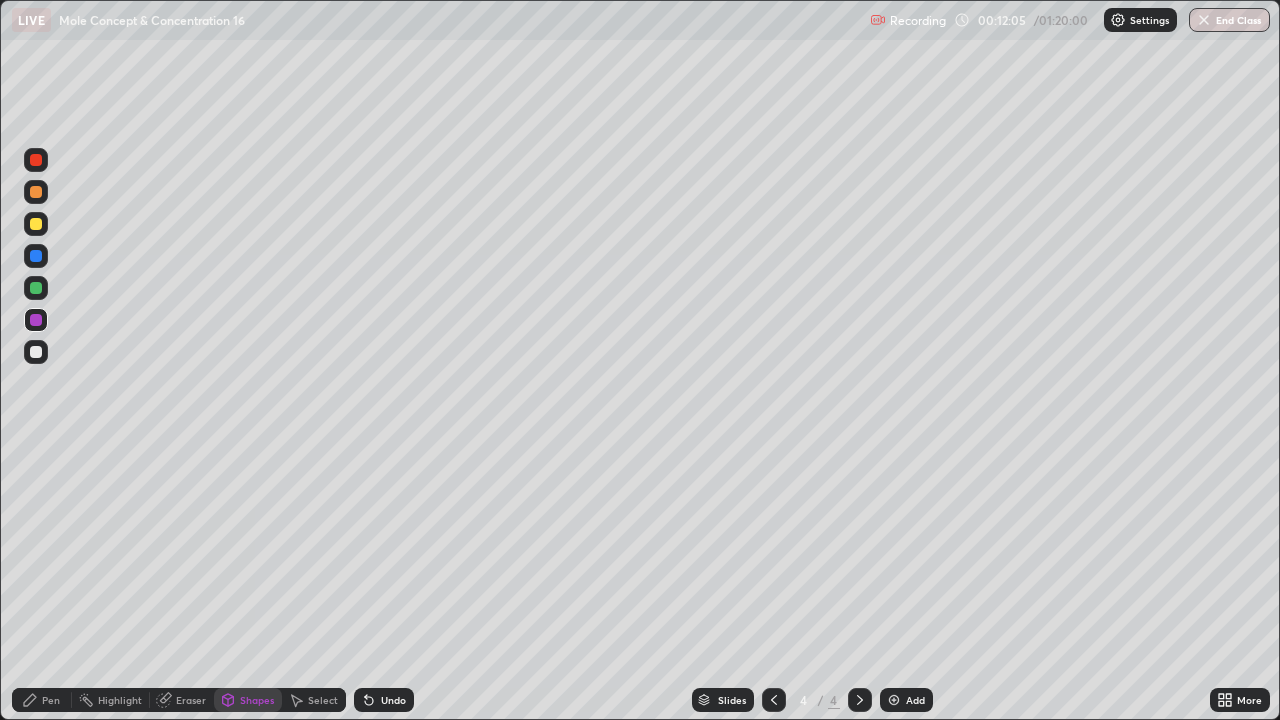 click at bounding box center (36, 352) 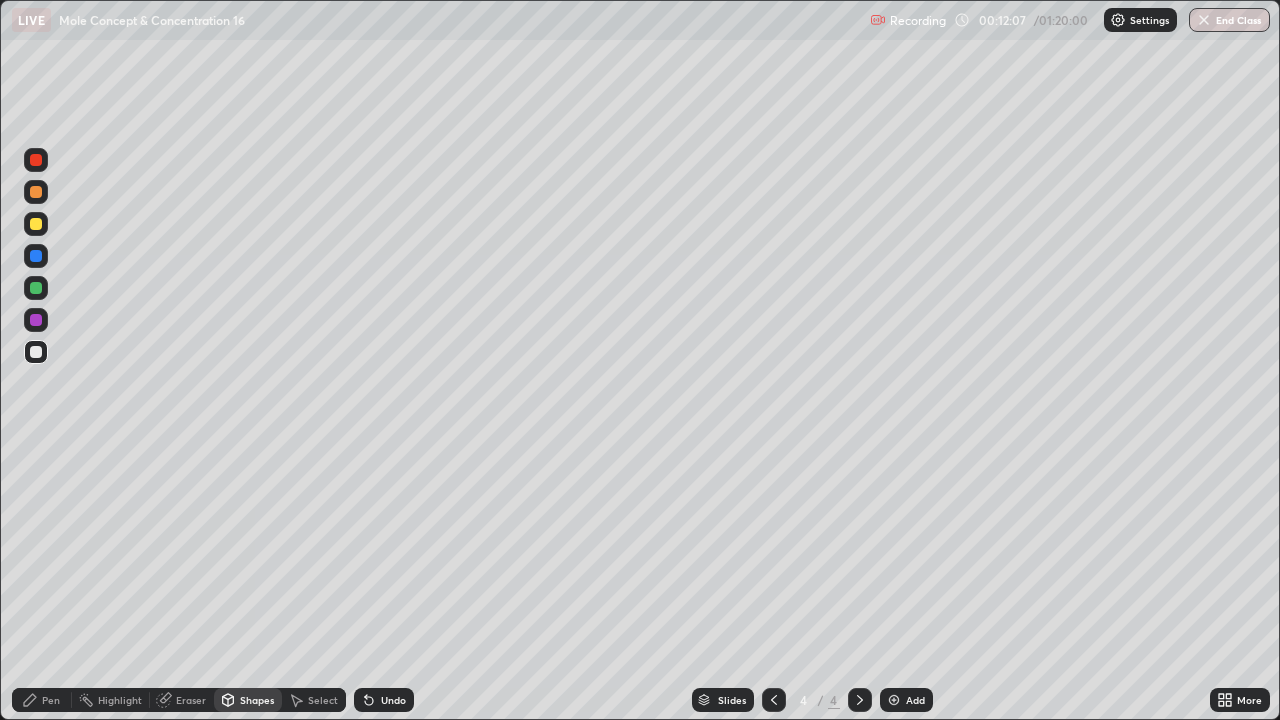 click on "Pen" at bounding box center (42, 700) 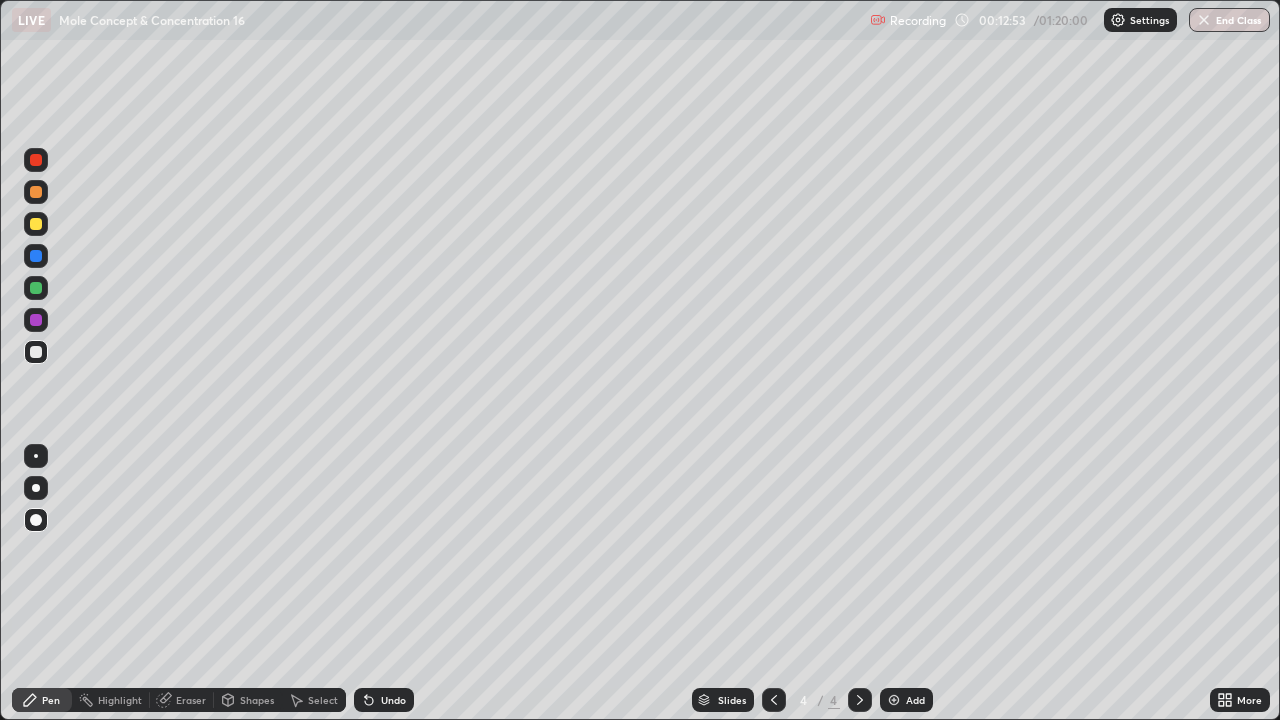 click on "Shapes" at bounding box center [248, 700] 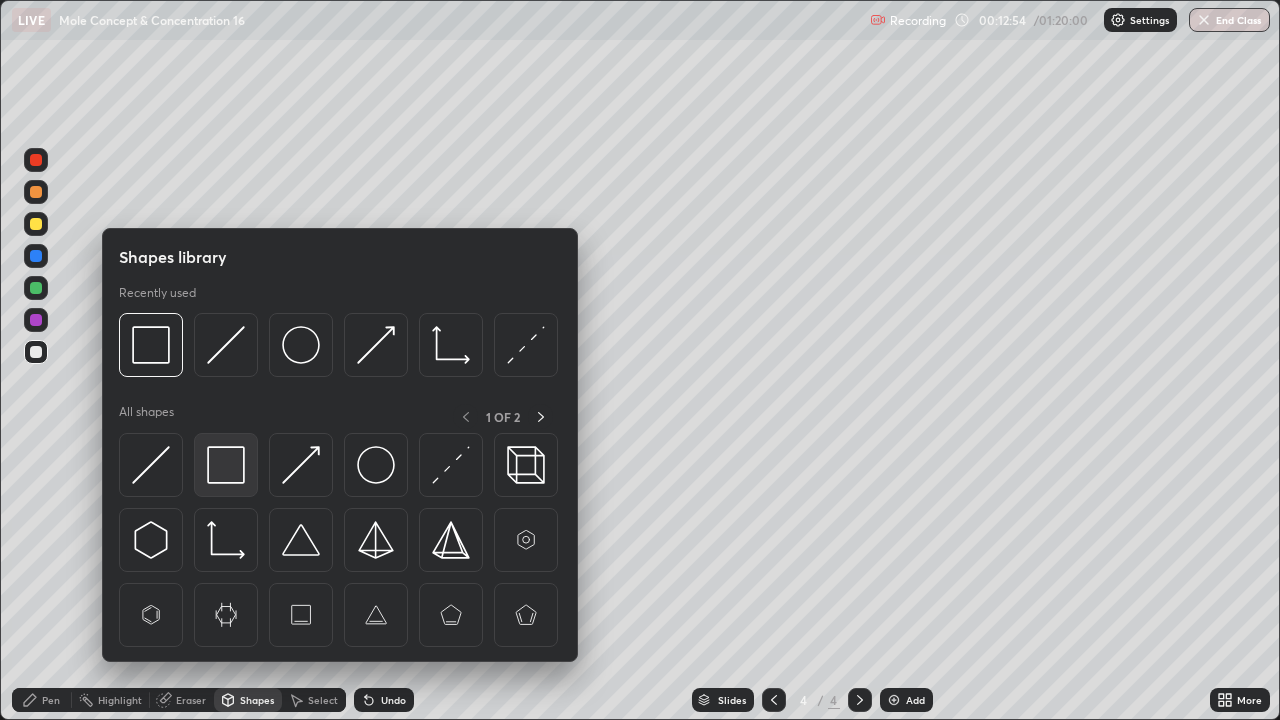 click at bounding box center (226, 465) 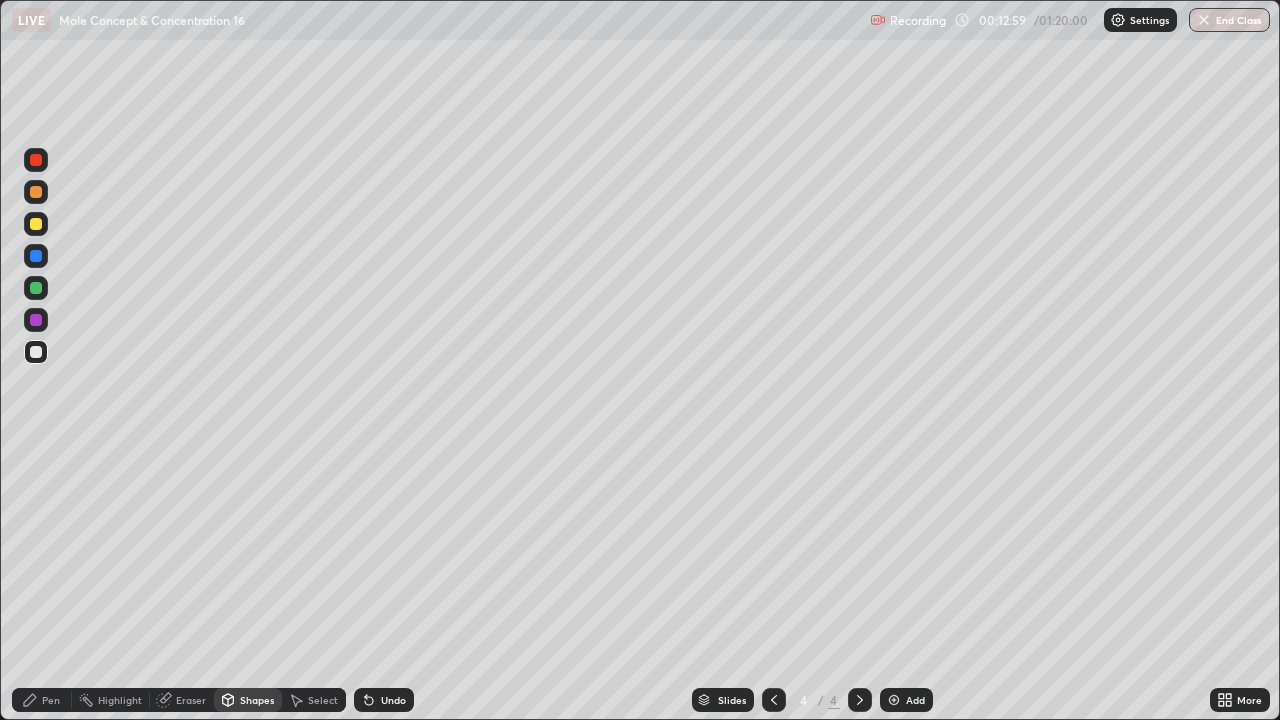 click at bounding box center (36, 288) 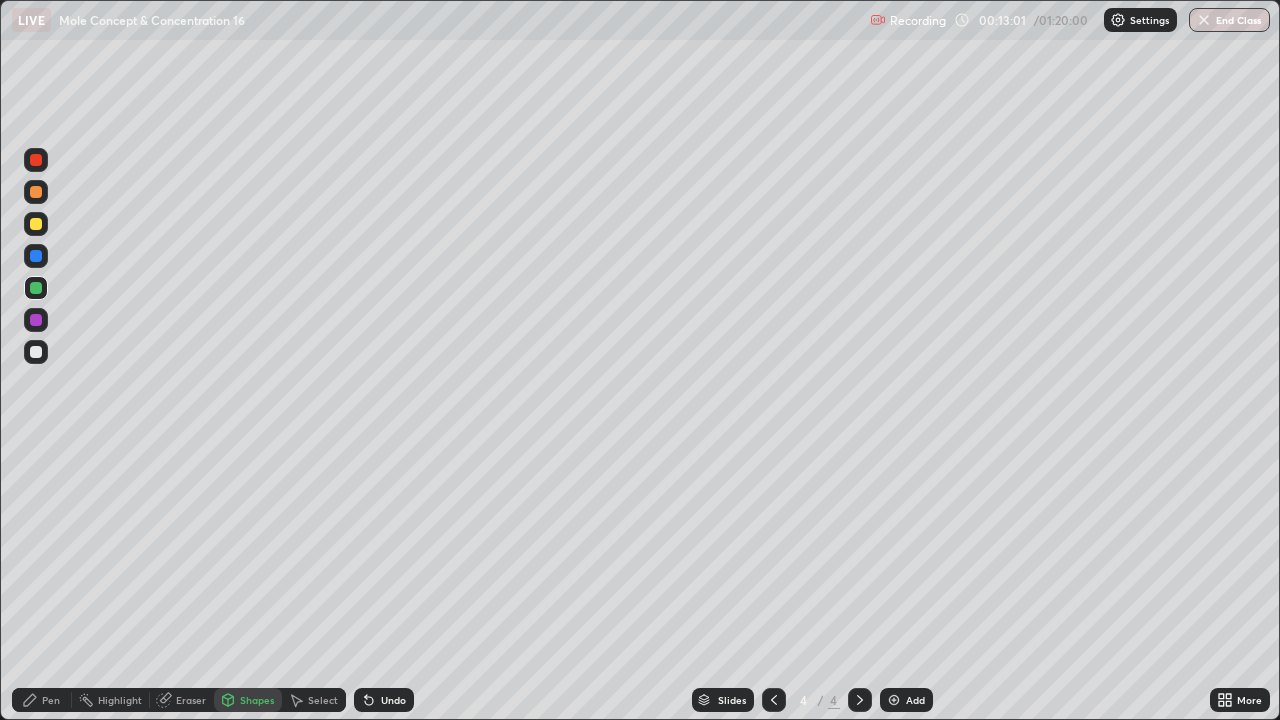 click on "Pen" at bounding box center [42, 700] 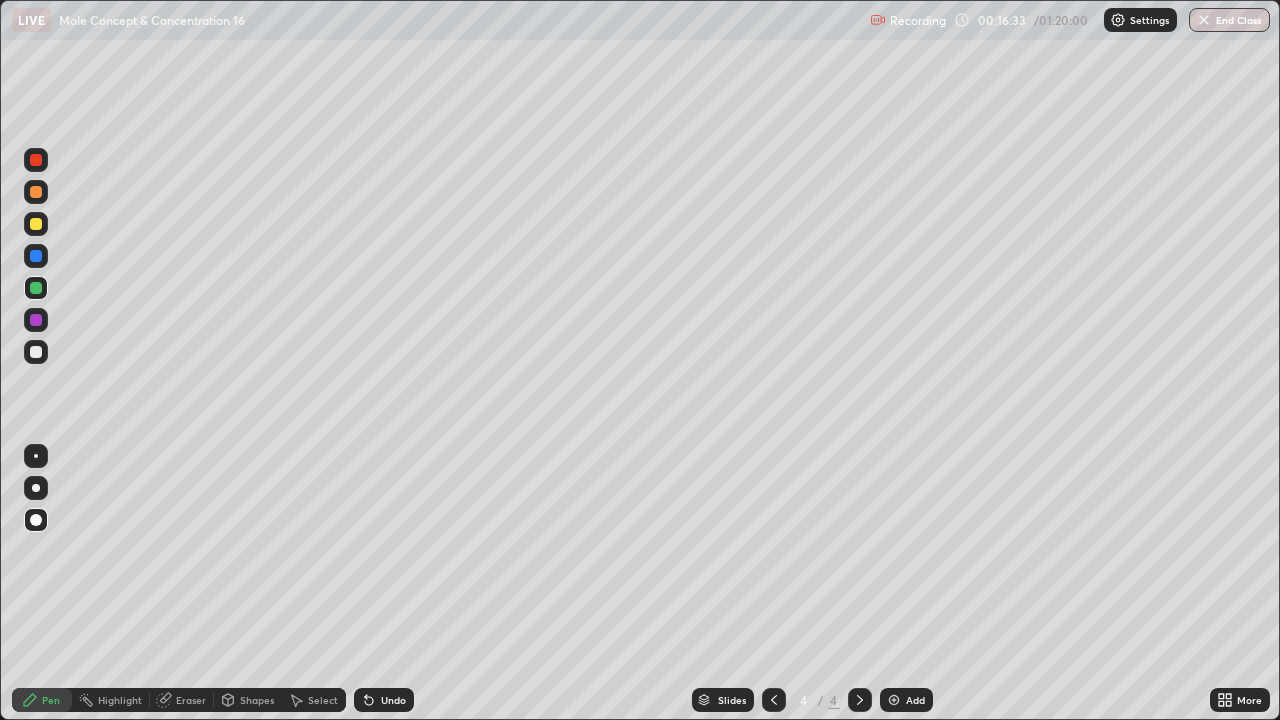 click at bounding box center (894, 700) 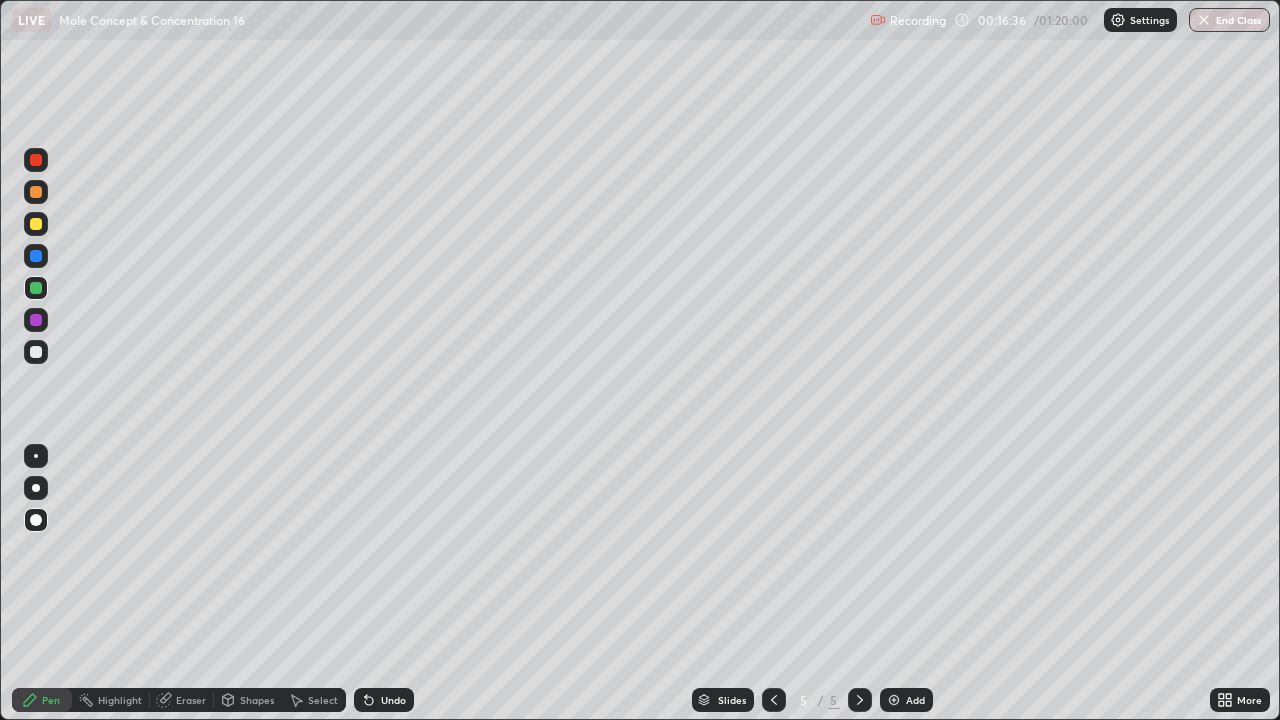 click at bounding box center [36, 224] 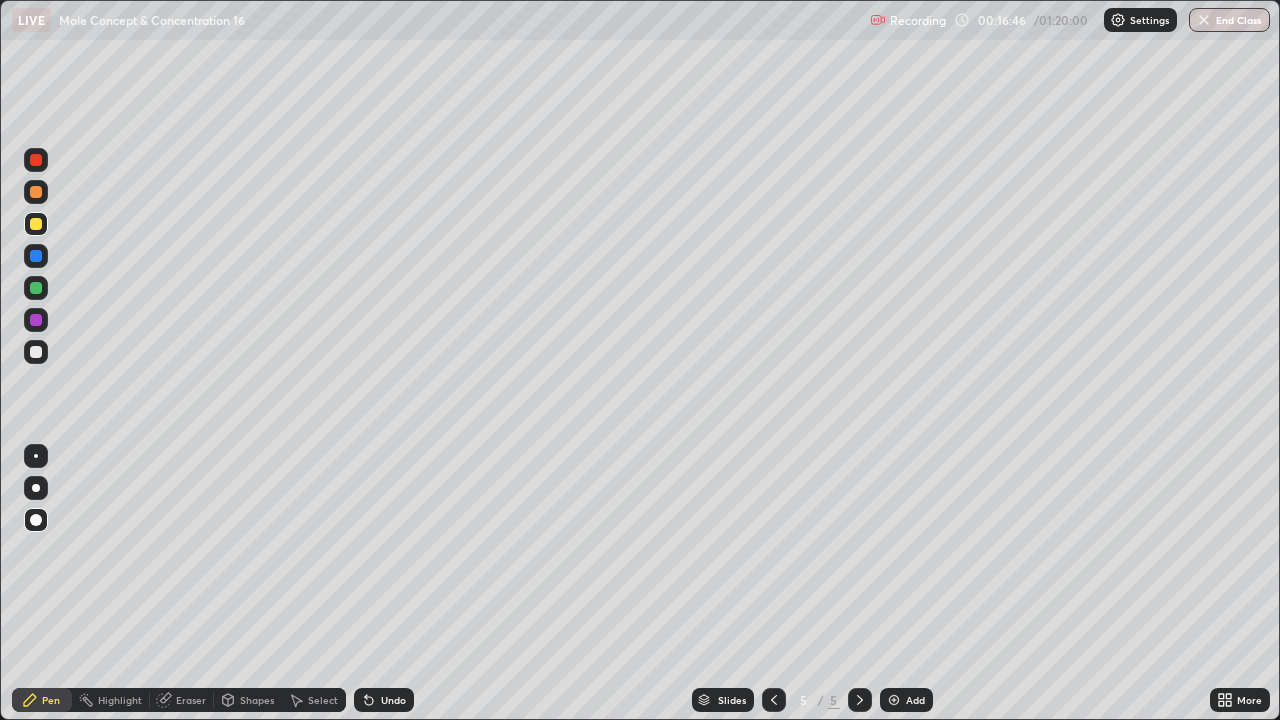 click 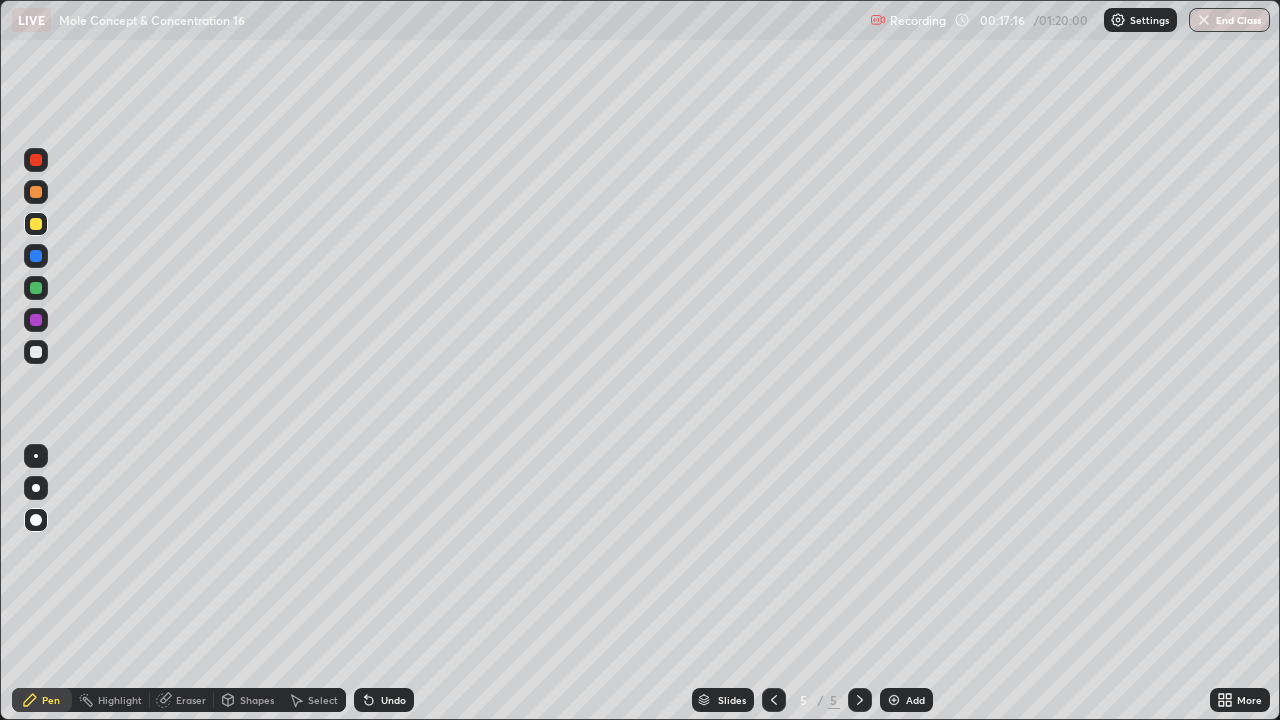 click at bounding box center (36, 352) 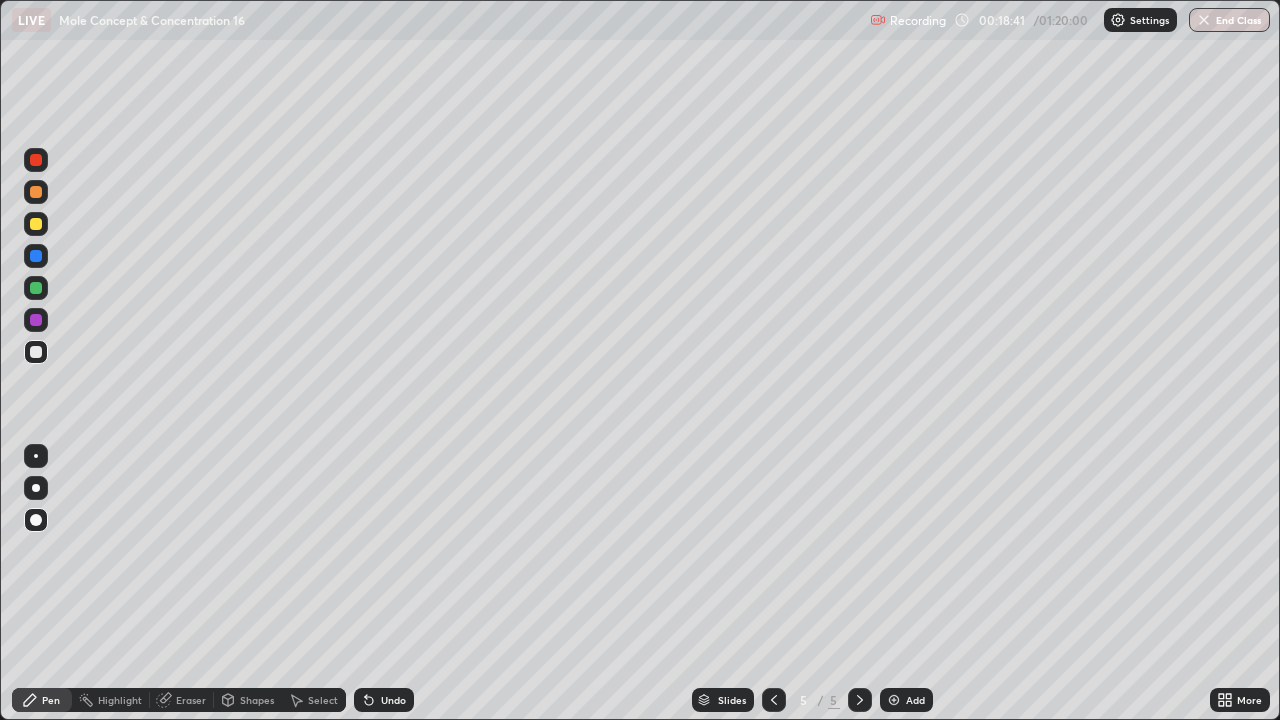 click at bounding box center (36, 288) 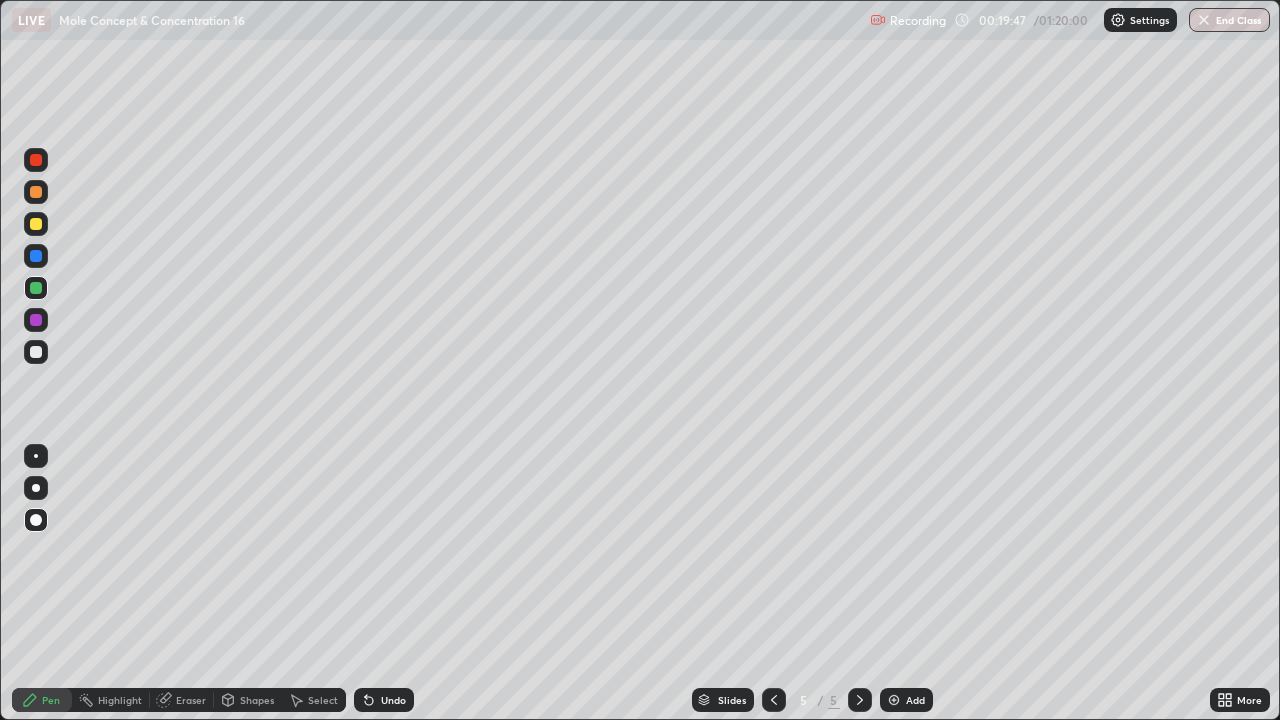 click at bounding box center (894, 700) 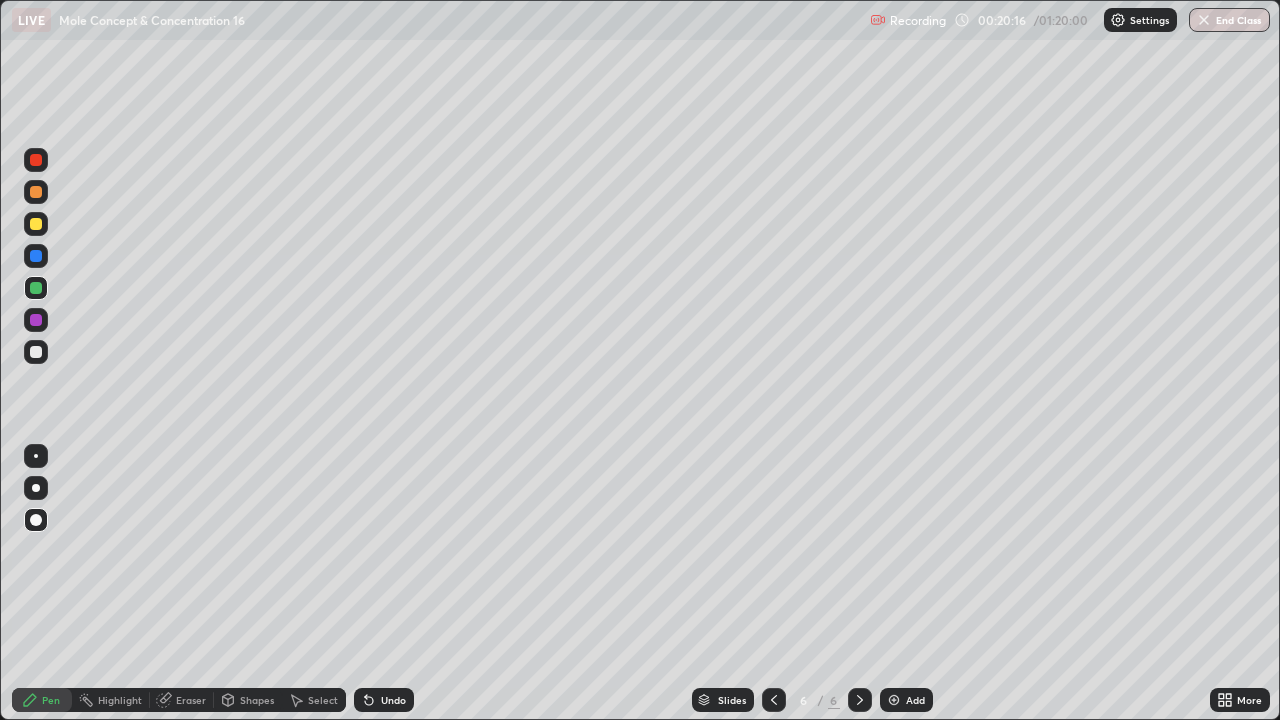 click at bounding box center [36, 352] 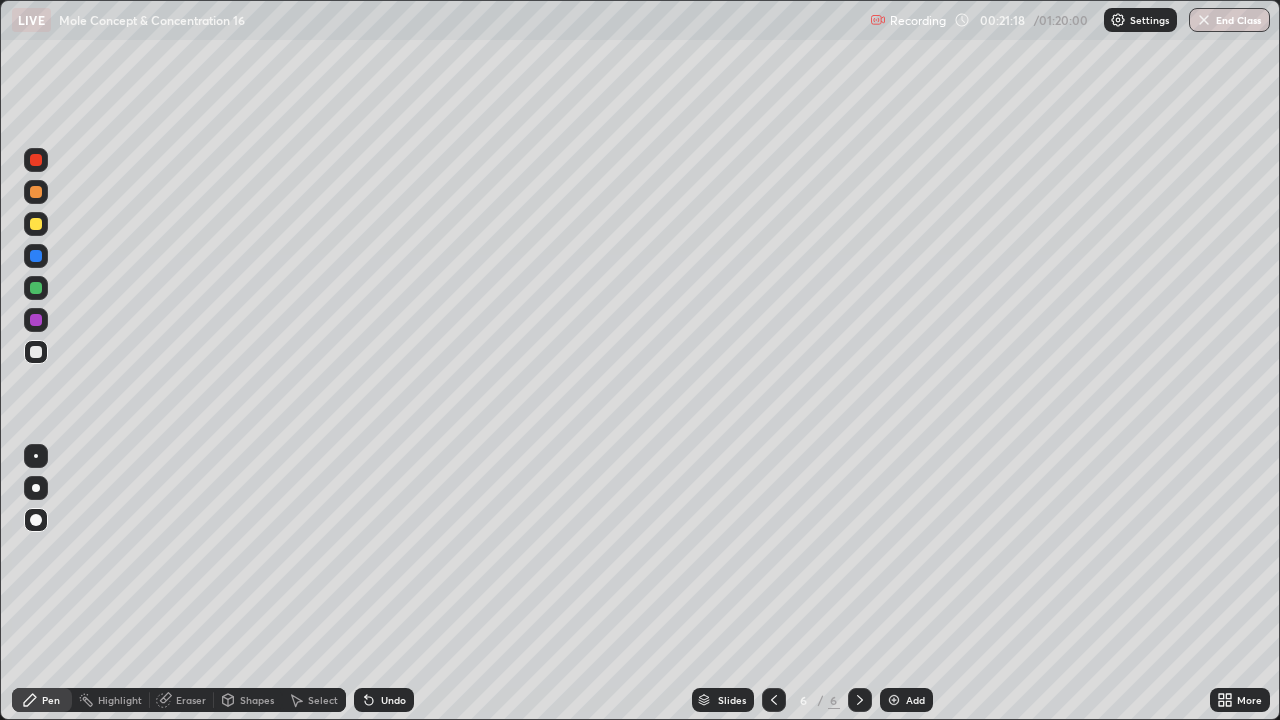 click at bounding box center [36, 320] 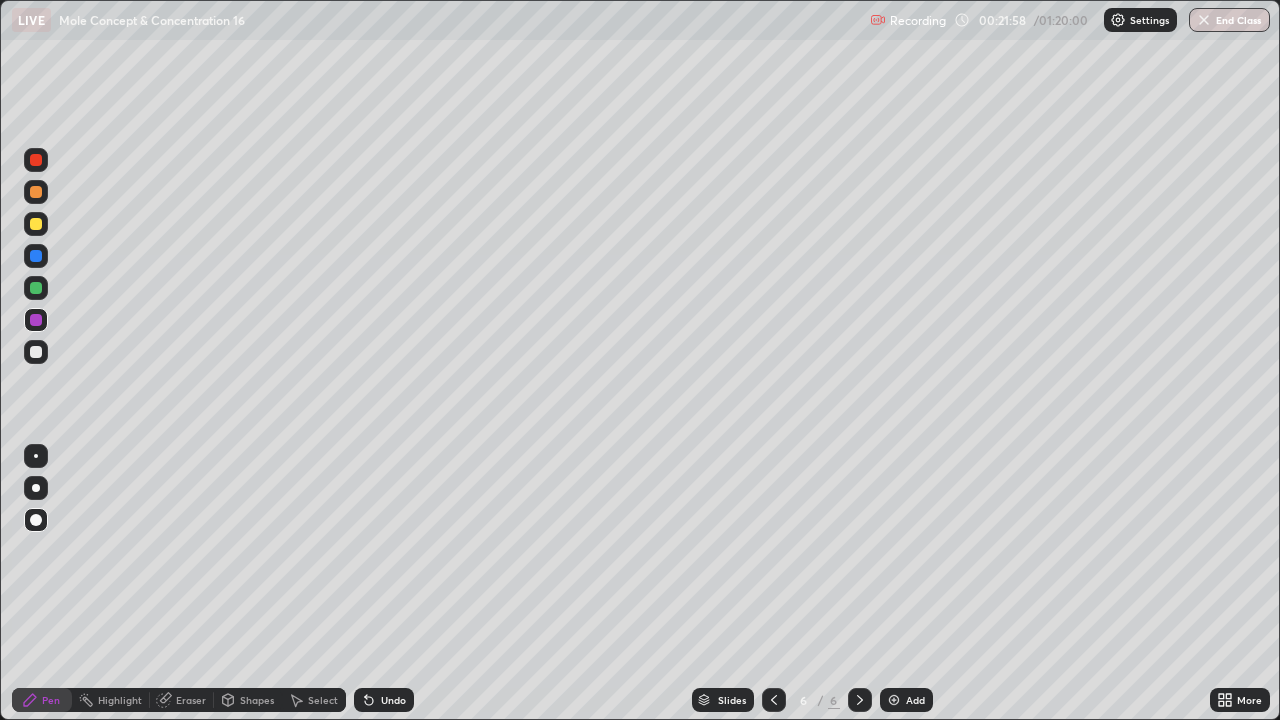 click at bounding box center (36, 224) 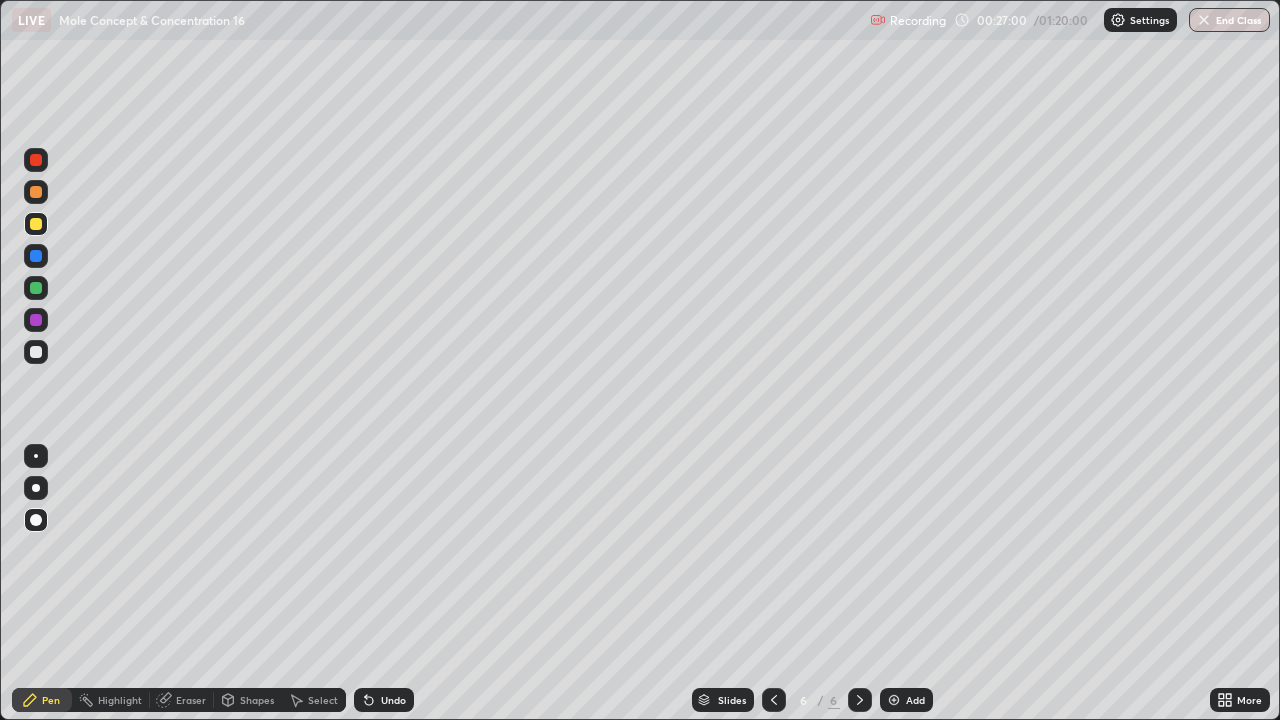 click at bounding box center (894, 700) 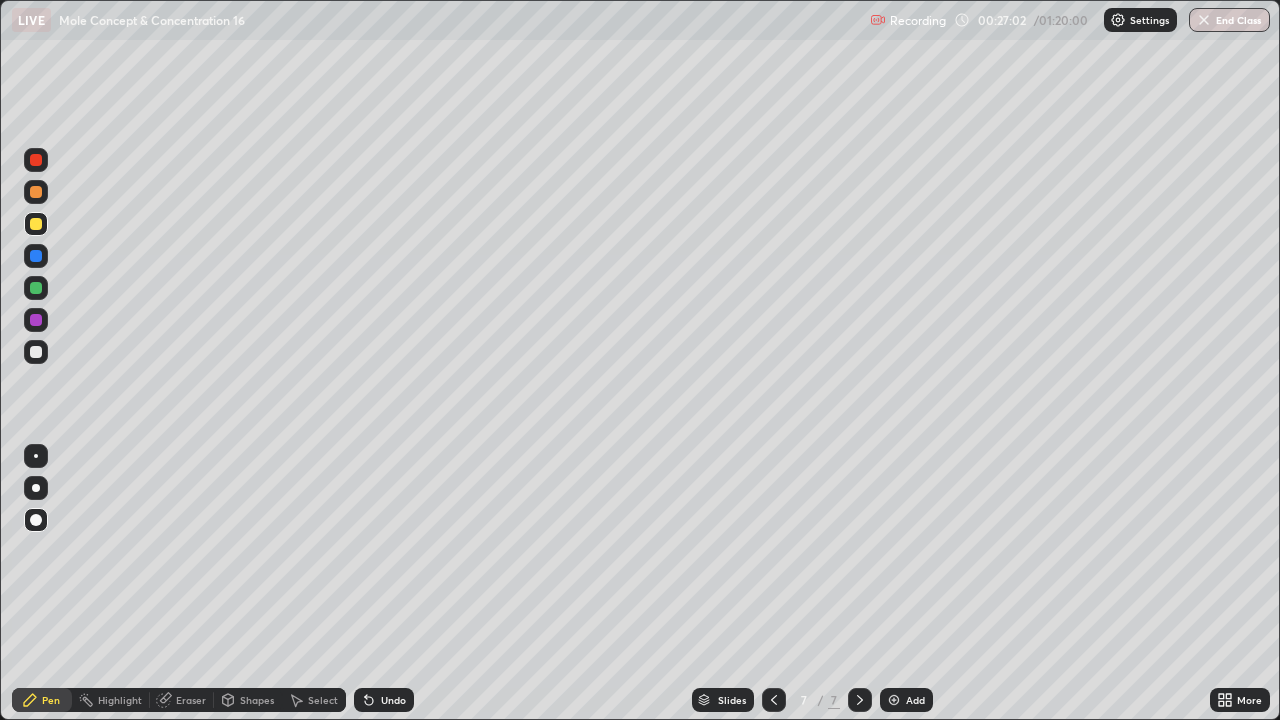 click at bounding box center (36, 352) 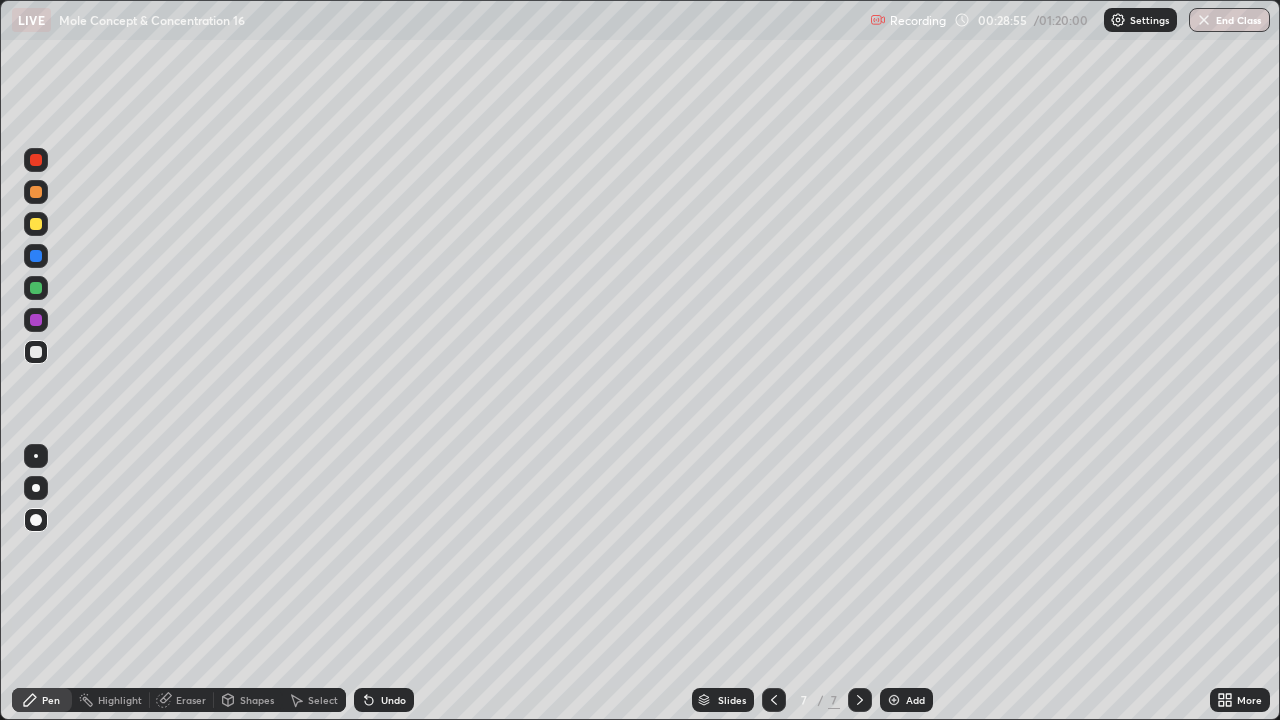 click on "Undo" at bounding box center (393, 700) 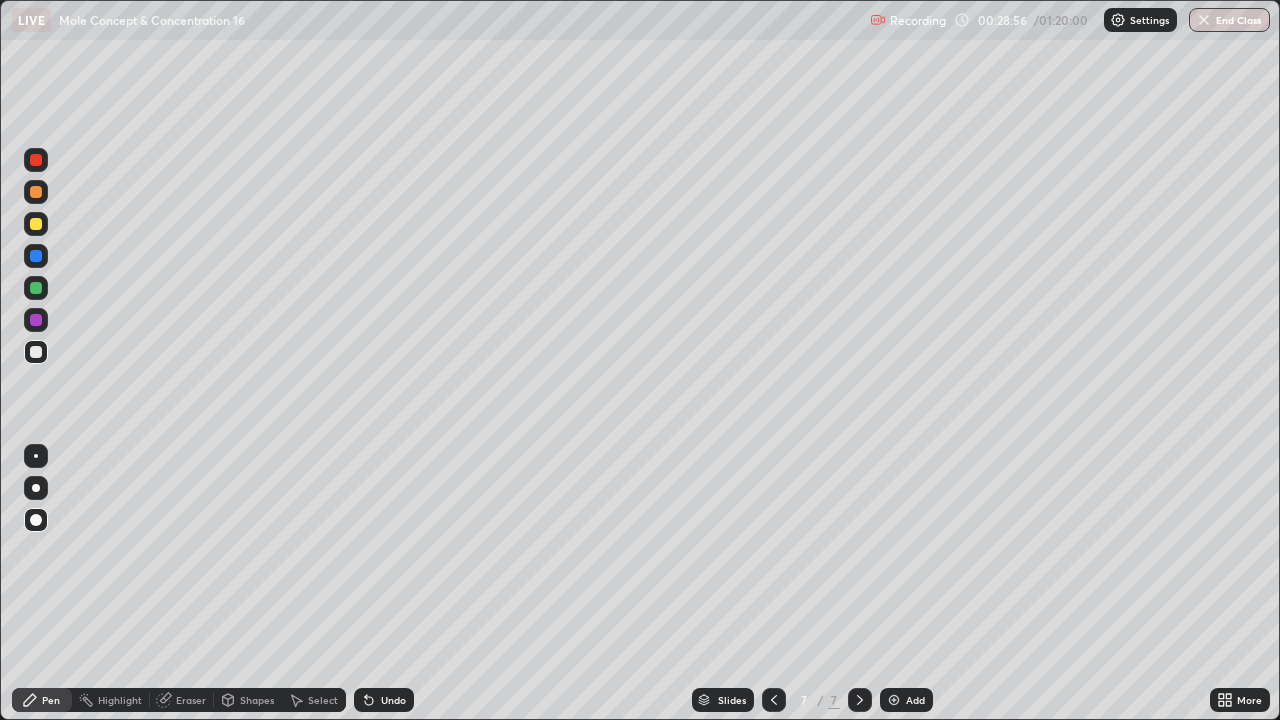 click on "Undo" at bounding box center [393, 700] 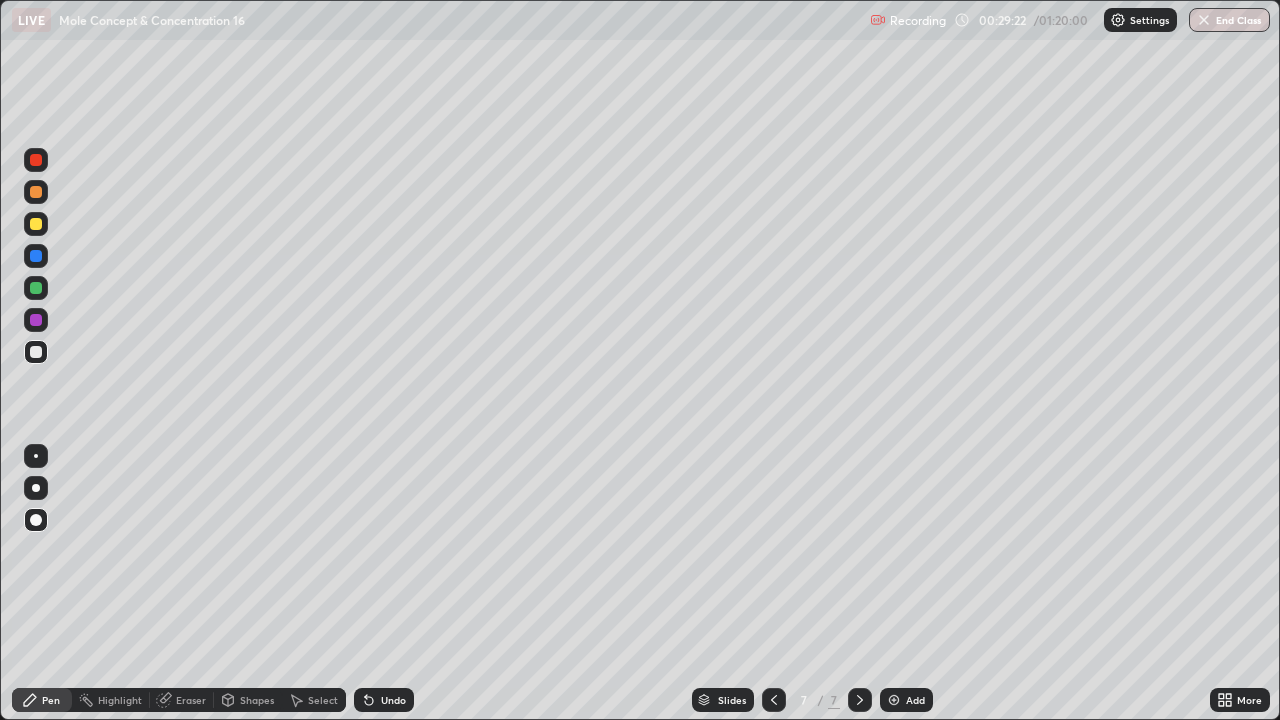 click at bounding box center (36, 224) 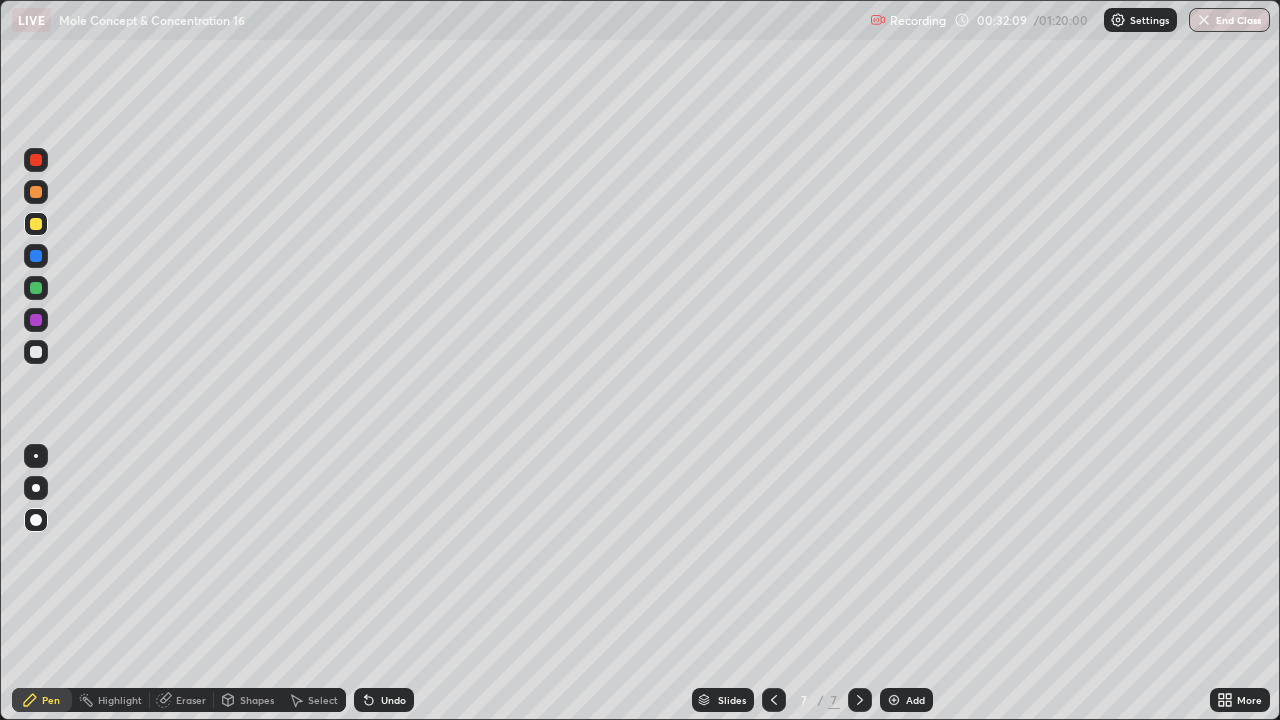 click at bounding box center (36, 352) 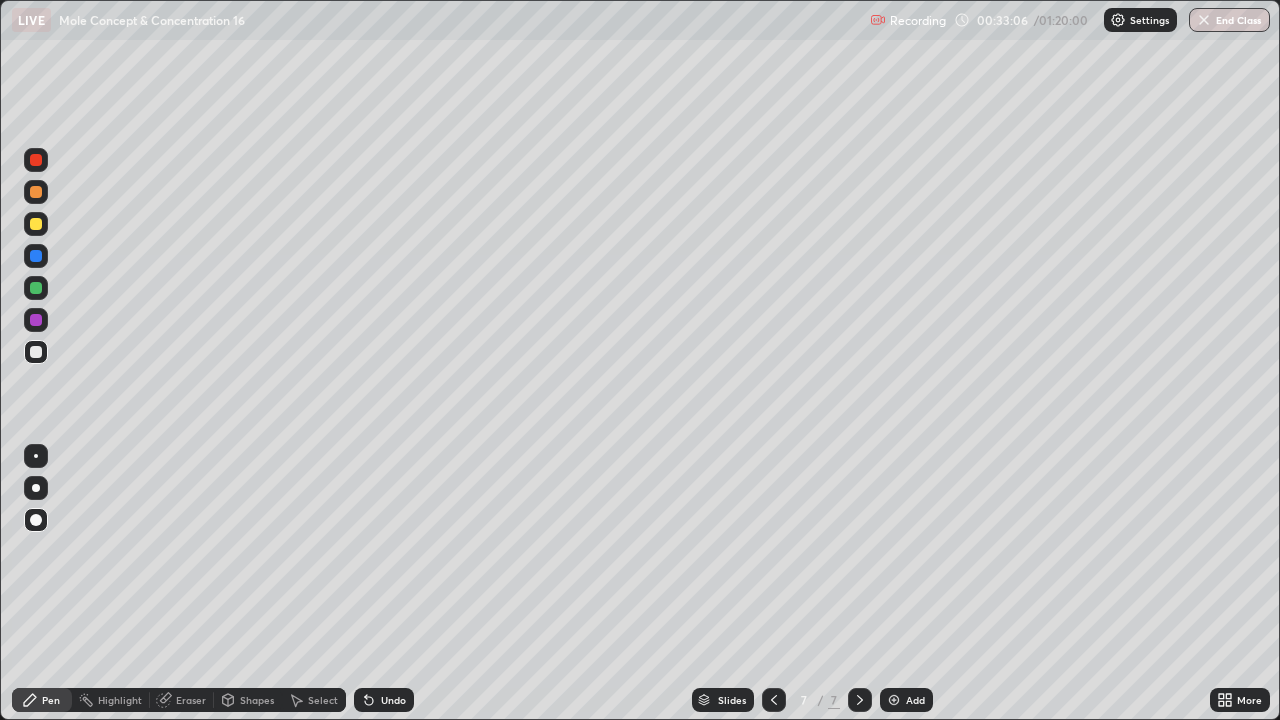 click at bounding box center (36, 288) 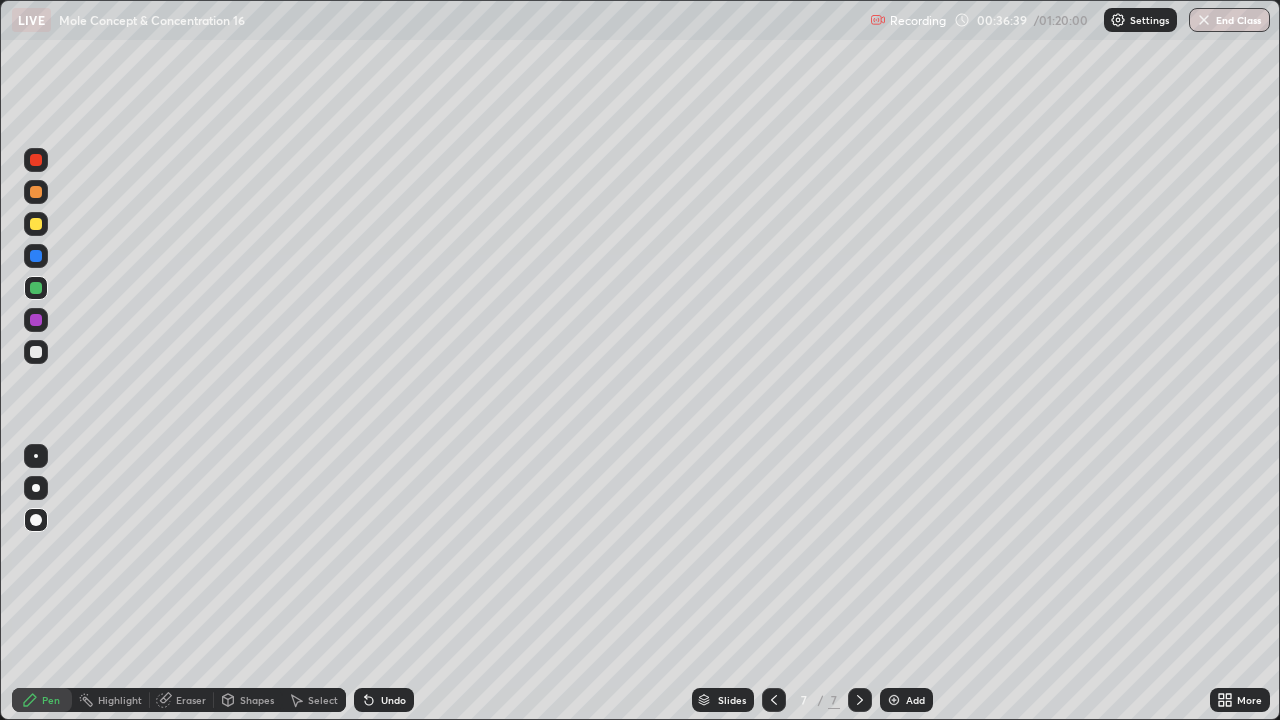 click at bounding box center (36, 224) 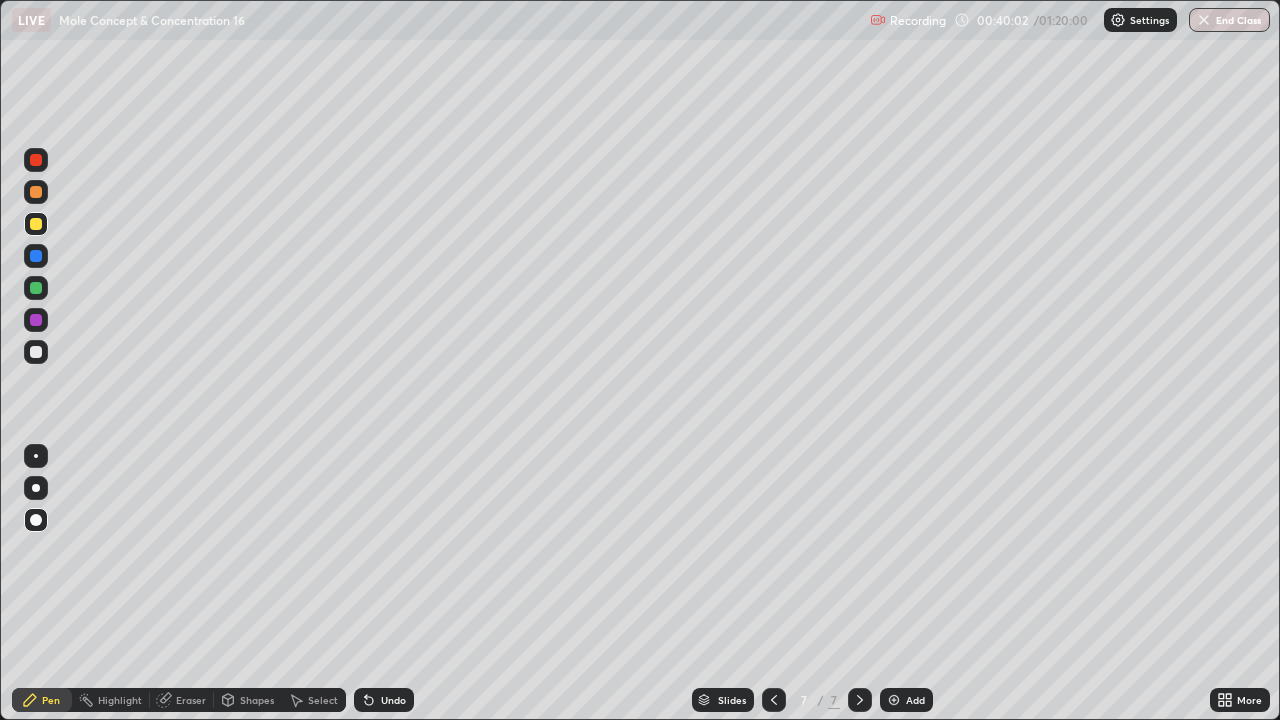 click at bounding box center [894, 700] 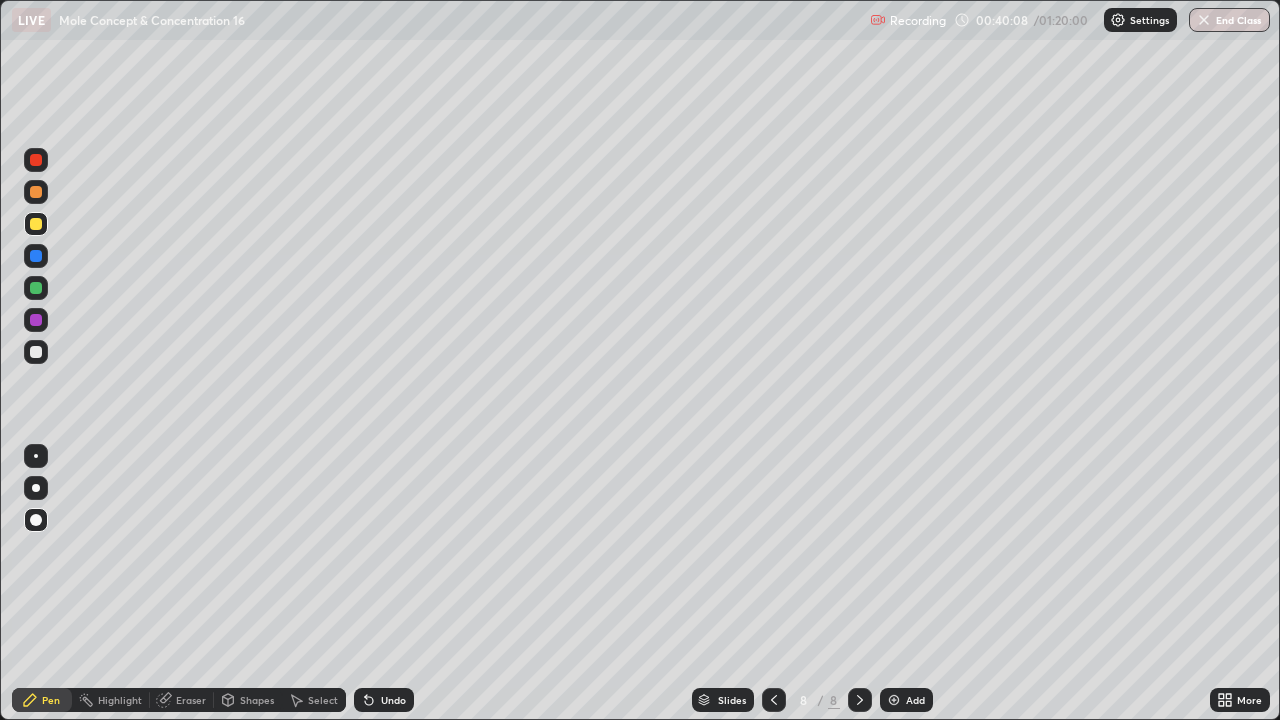 click at bounding box center (36, 352) 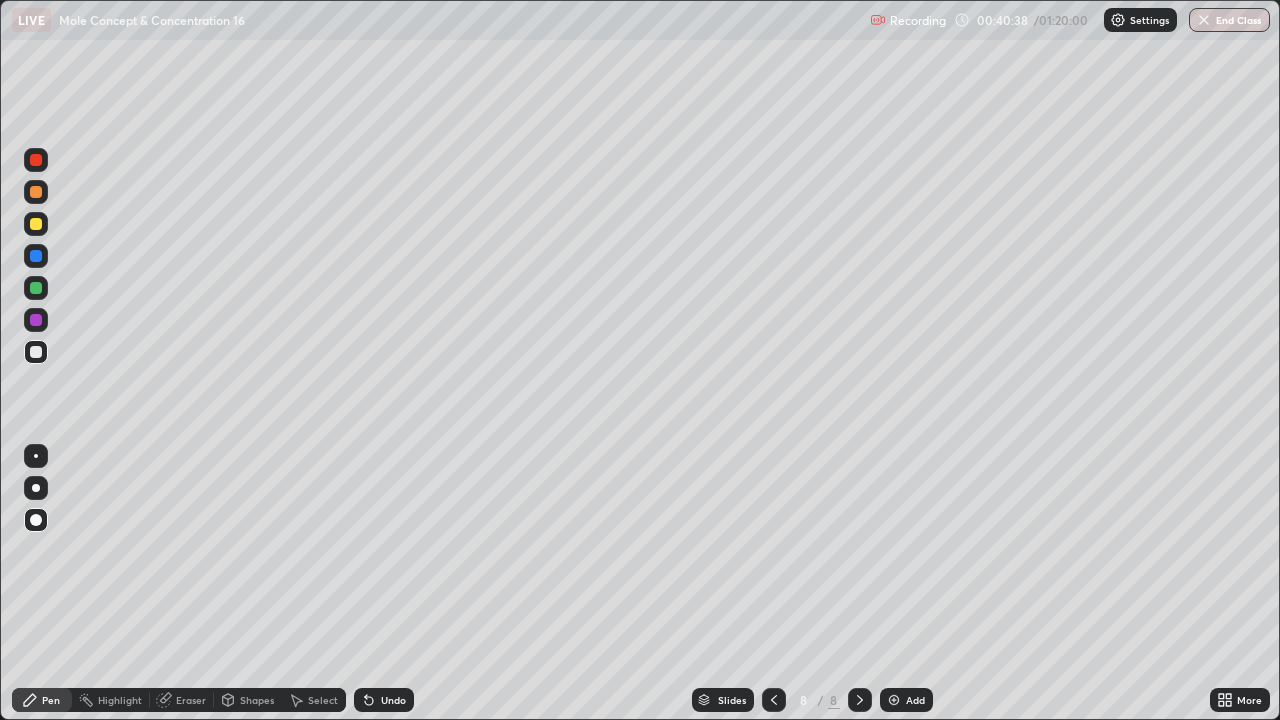 click at bounding box center (36, 224) 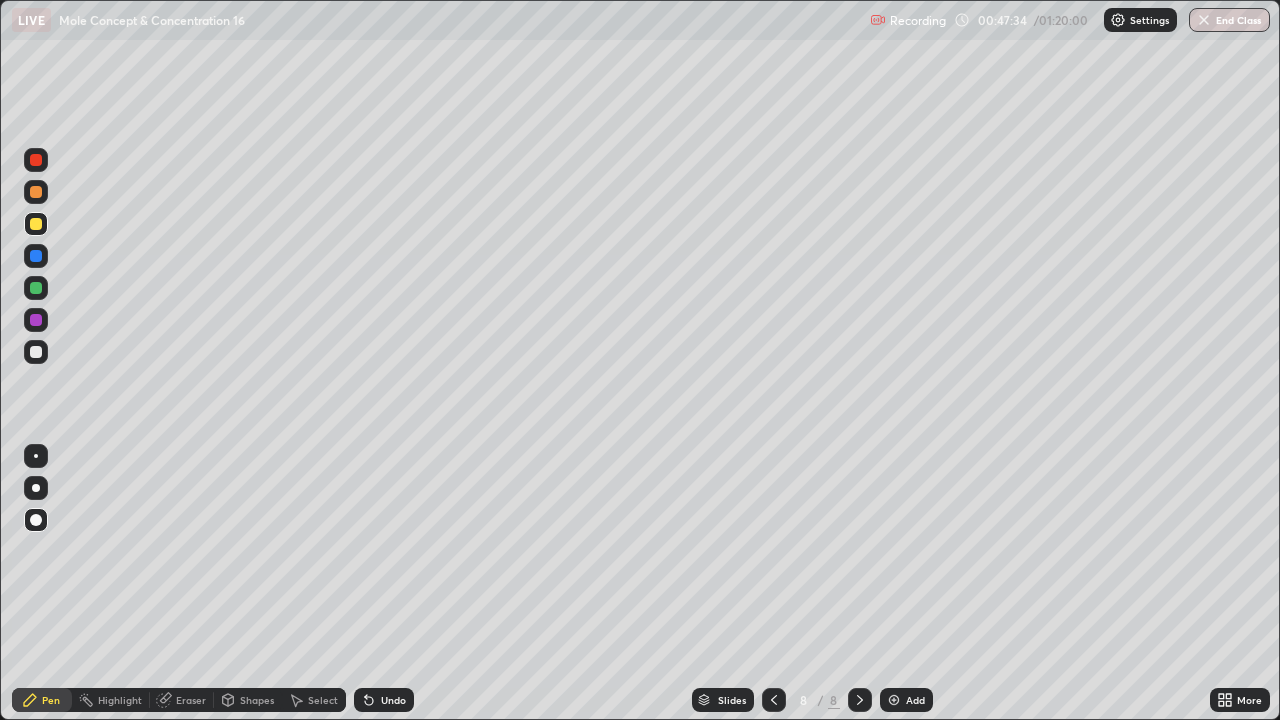 click at bounding box center [894, 700] 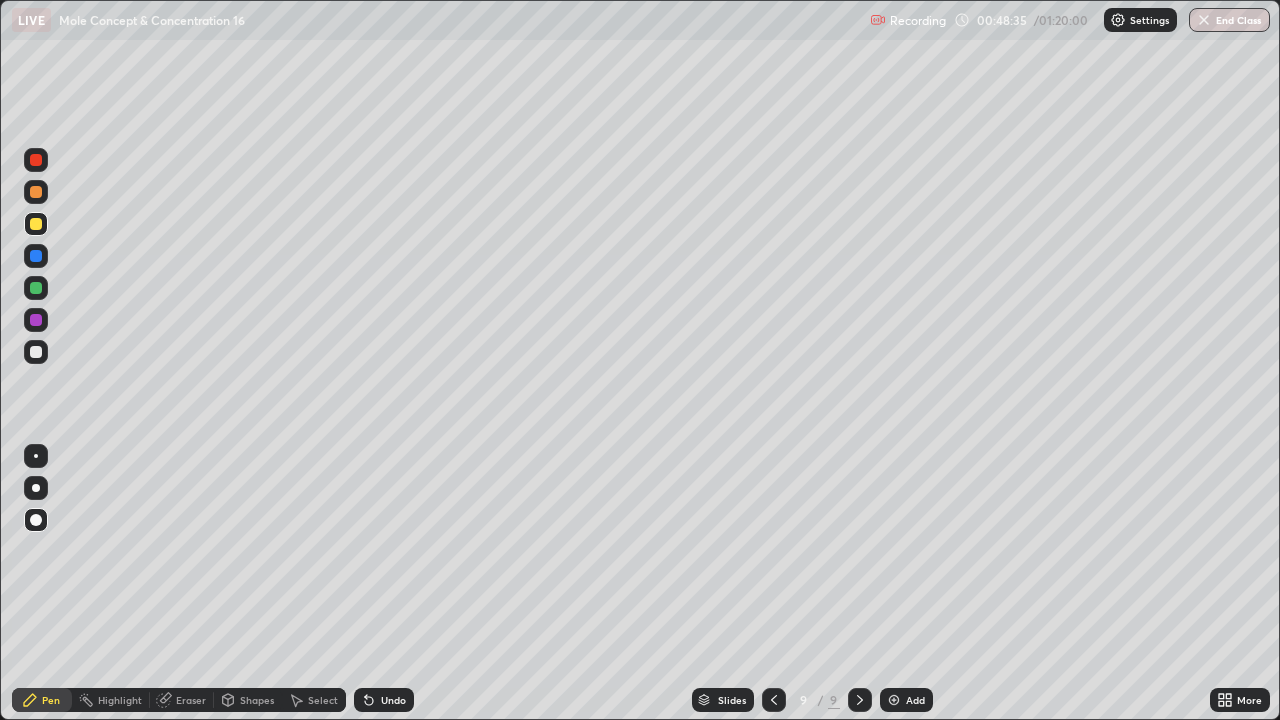 click at bounding box center (36, 352) 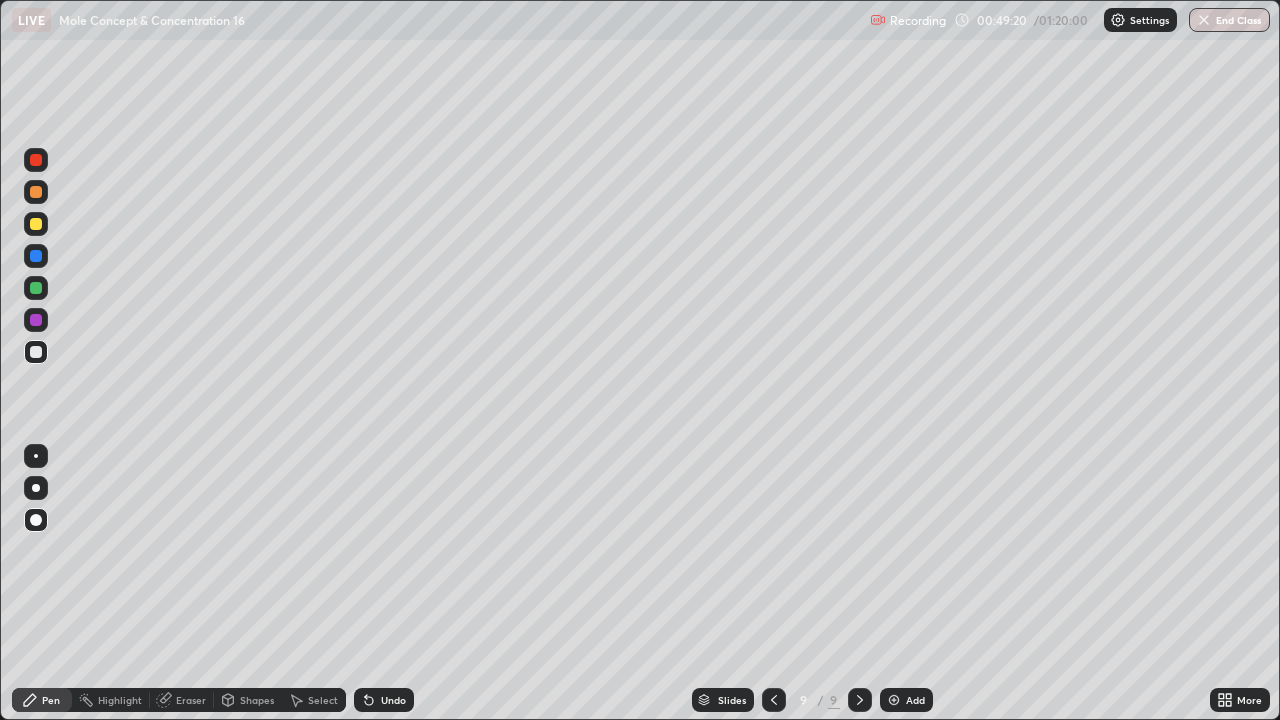click at bounding box center [36, 288] 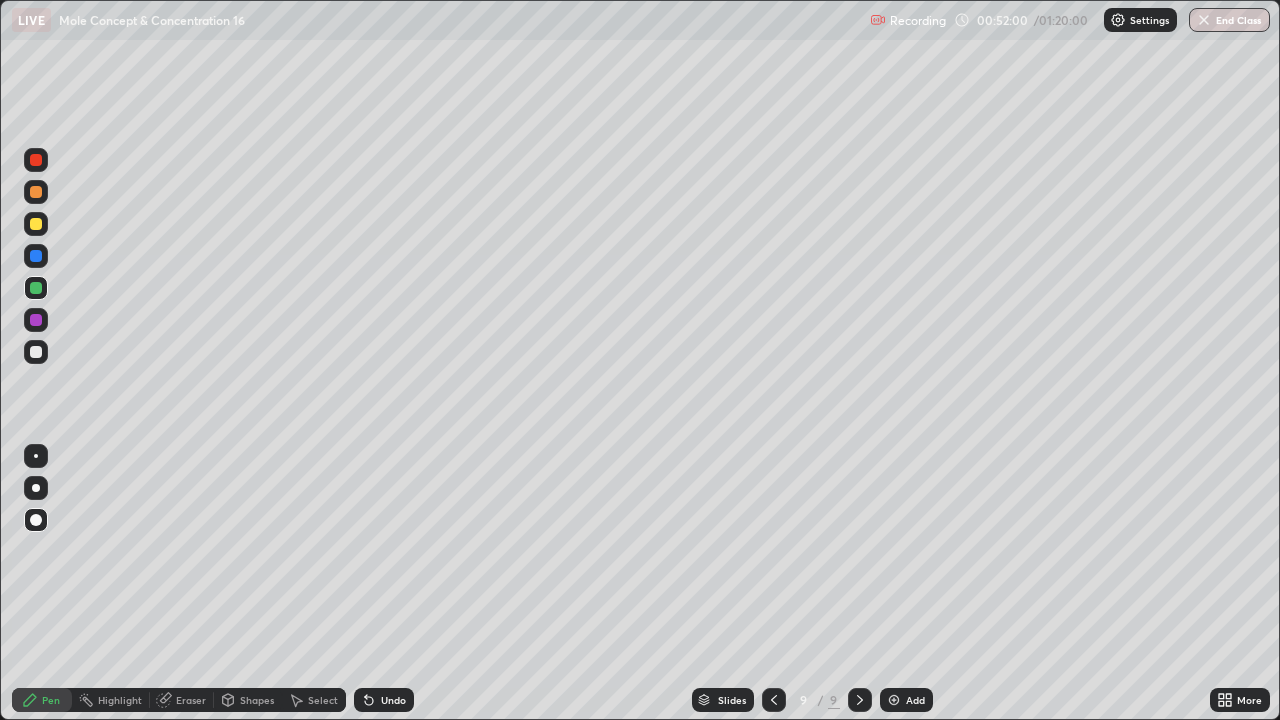 click at bounding box center (894, 700) 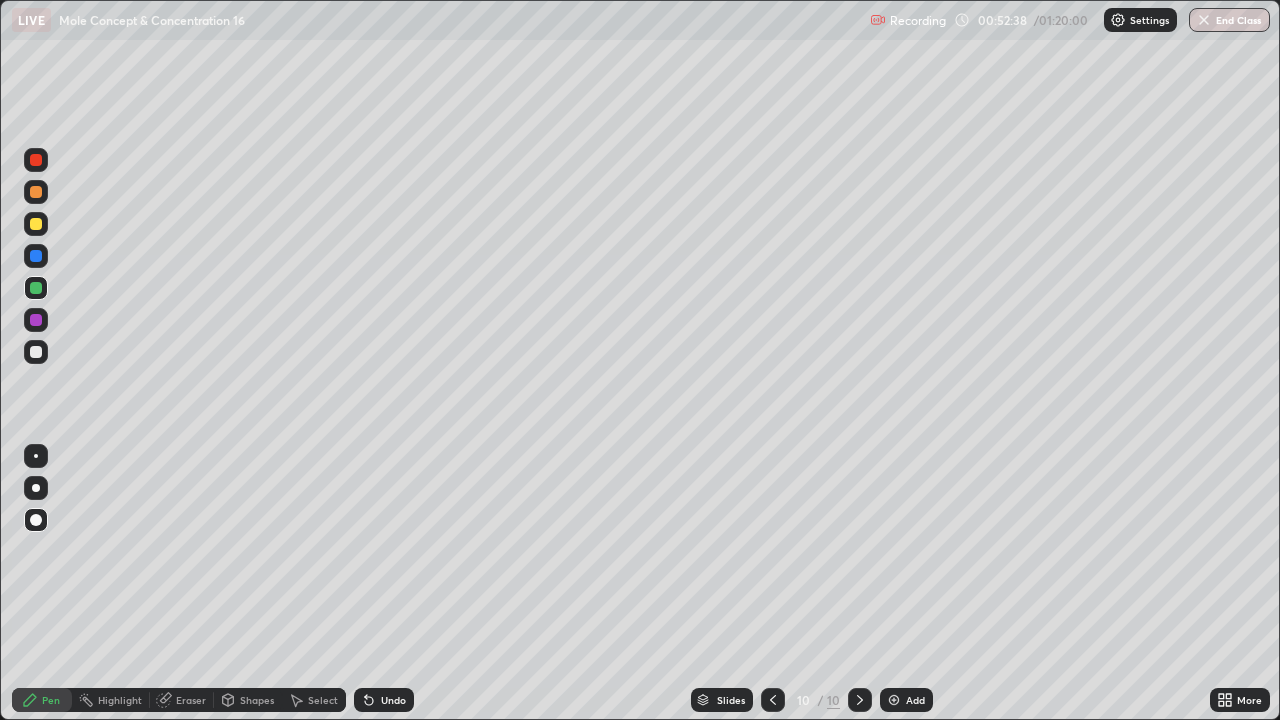 click at bounding box center [36, 224] 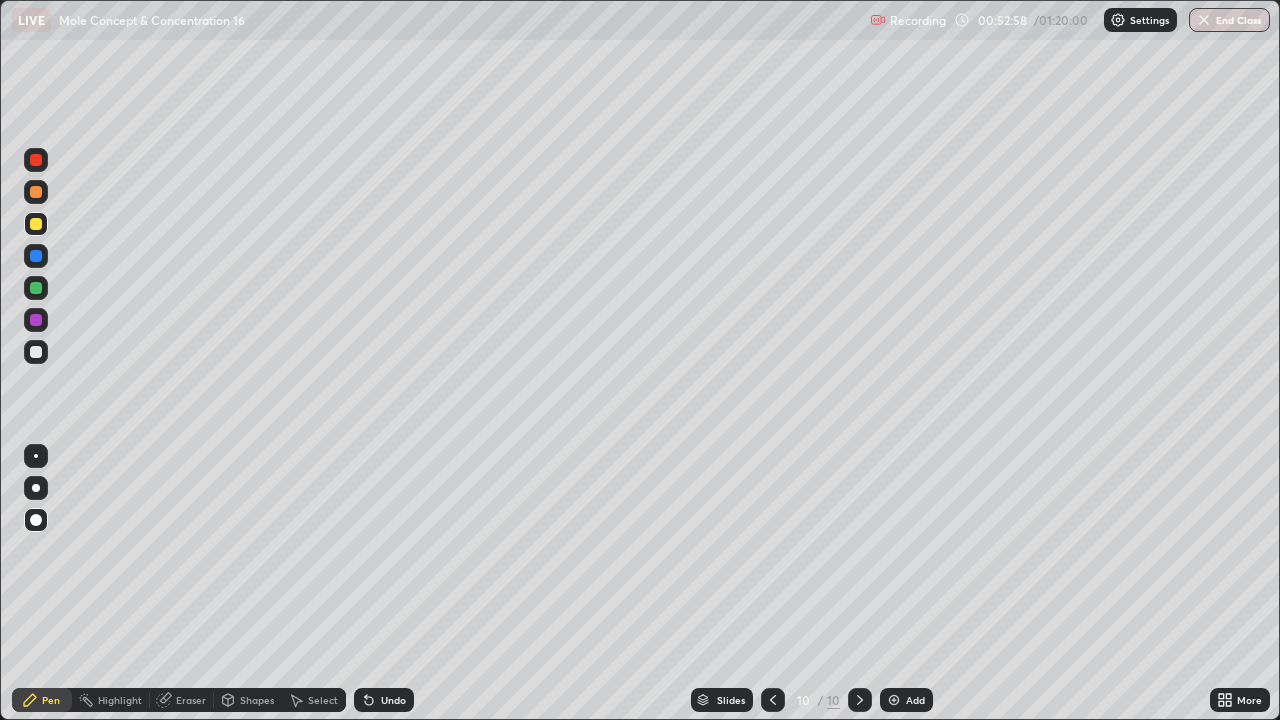 click at bounding box center [36, 352] 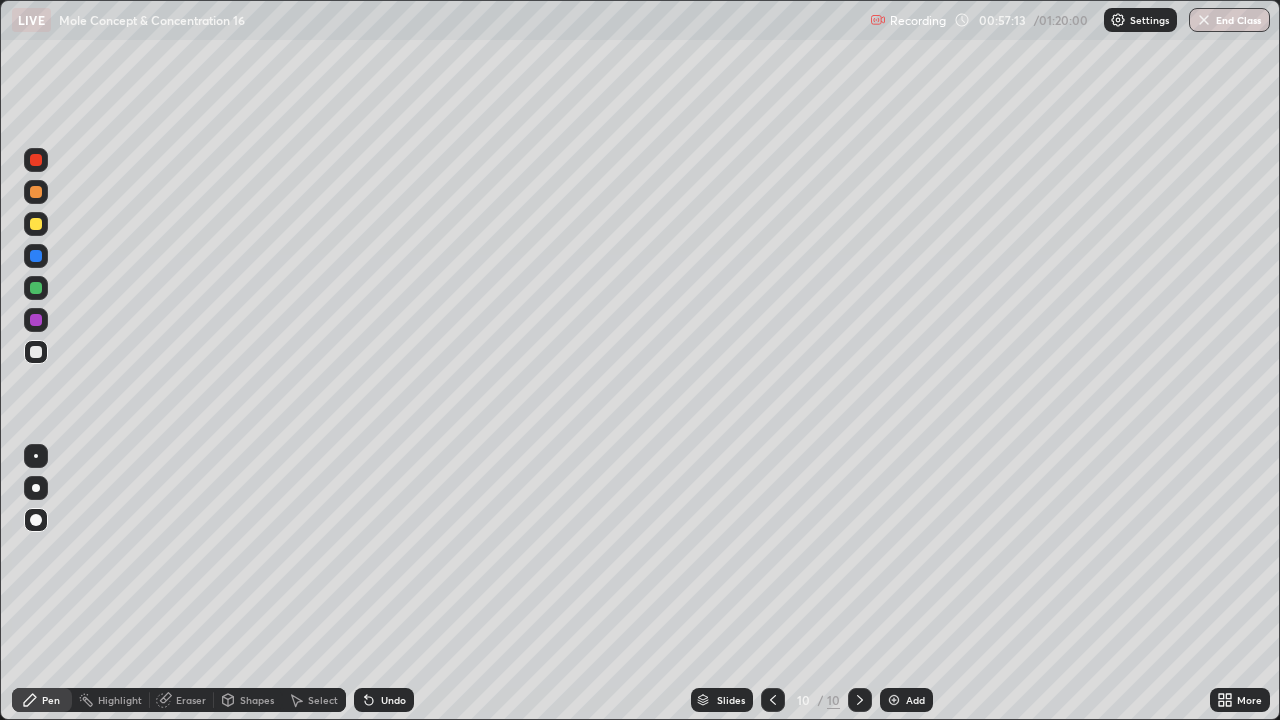 click at bounding box center (894, 700) 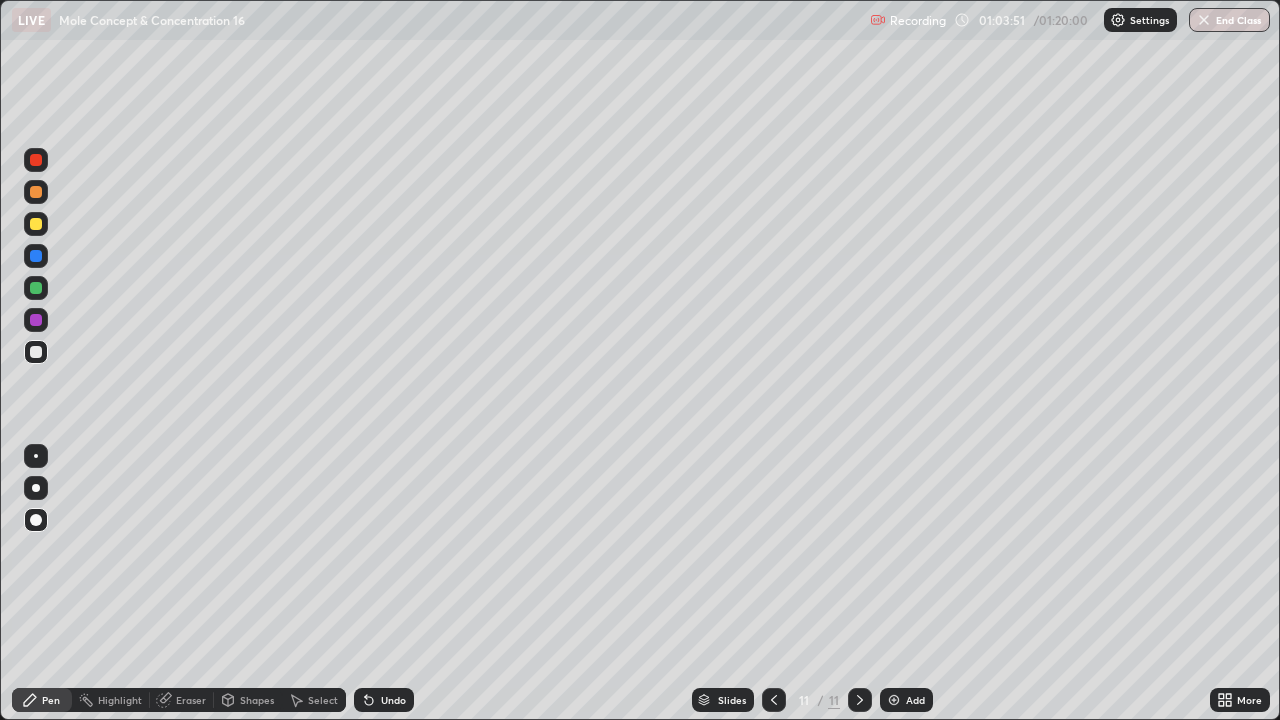 click on "Add" at bounding box center (906, 700) 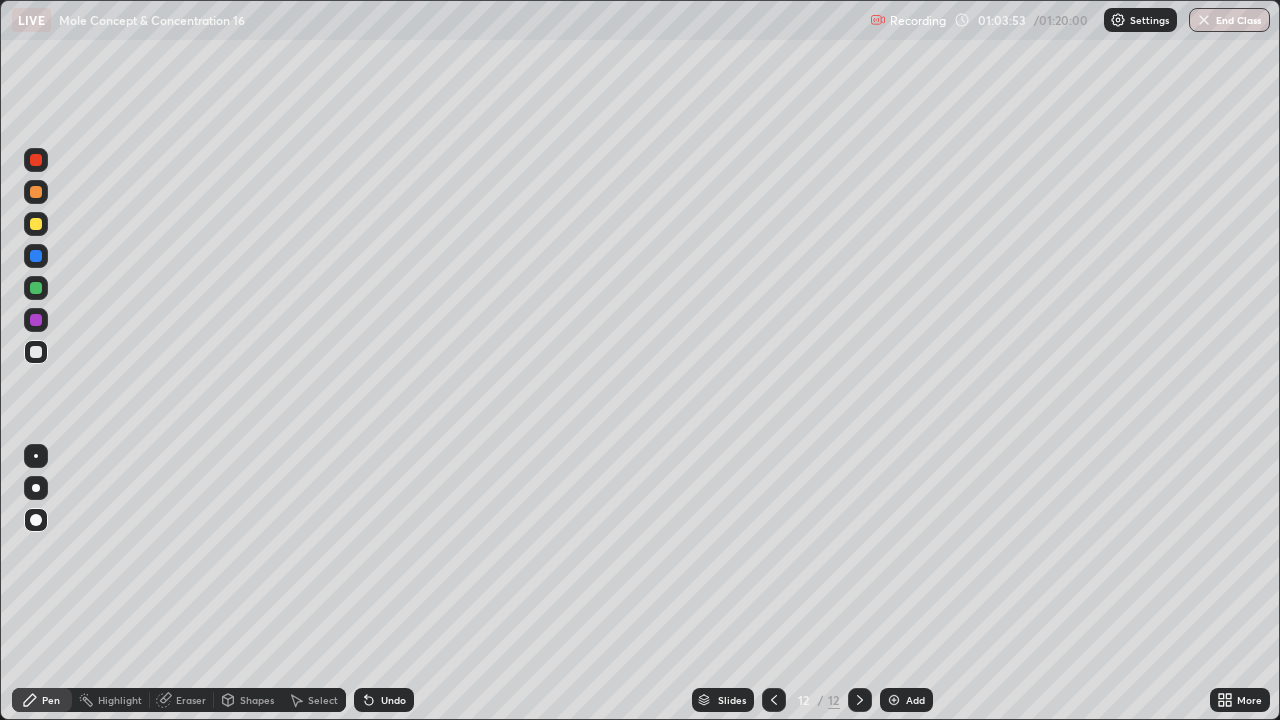 click at bounding box center (36, 224) 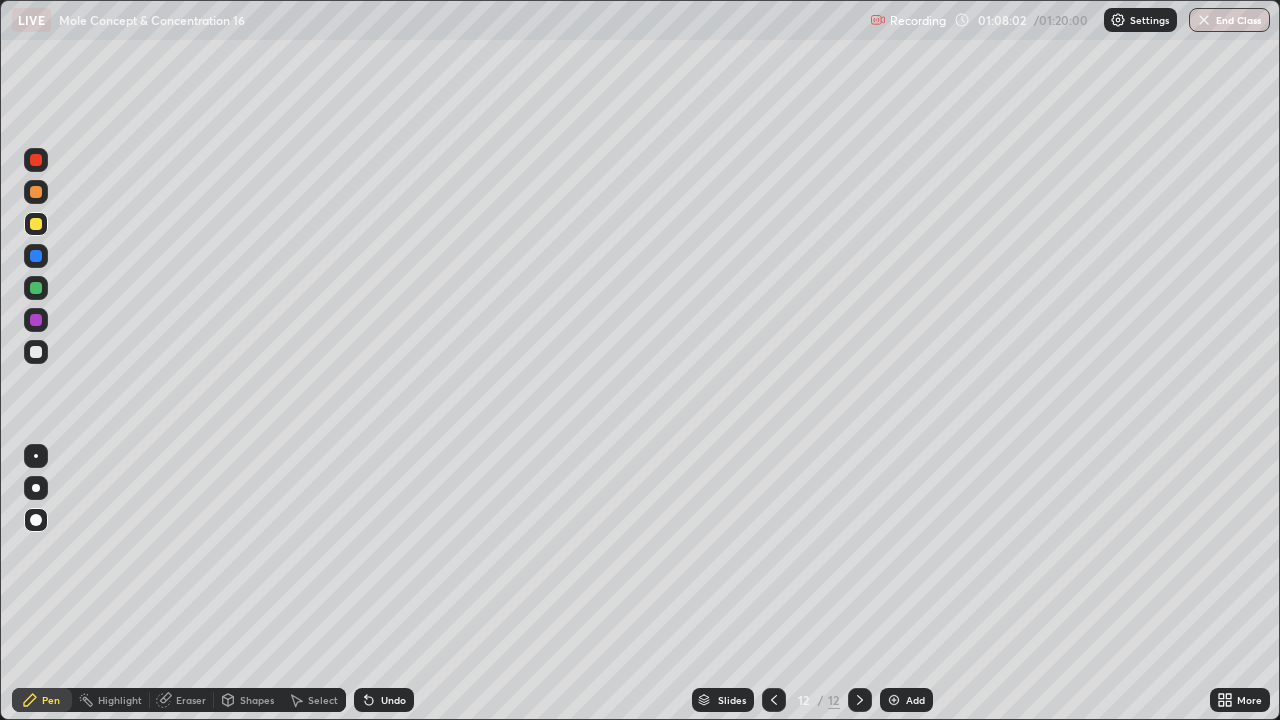 click at bounding box center [36, 352] 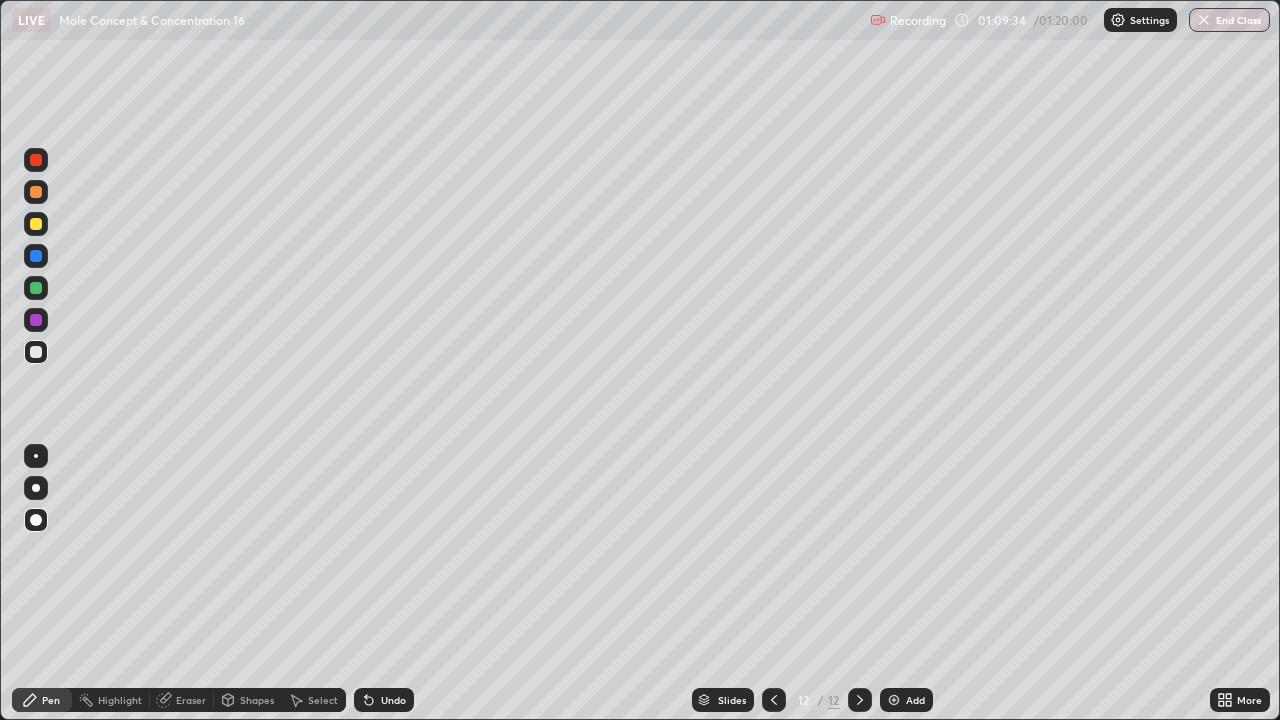 click at bounding box center (36, 288) 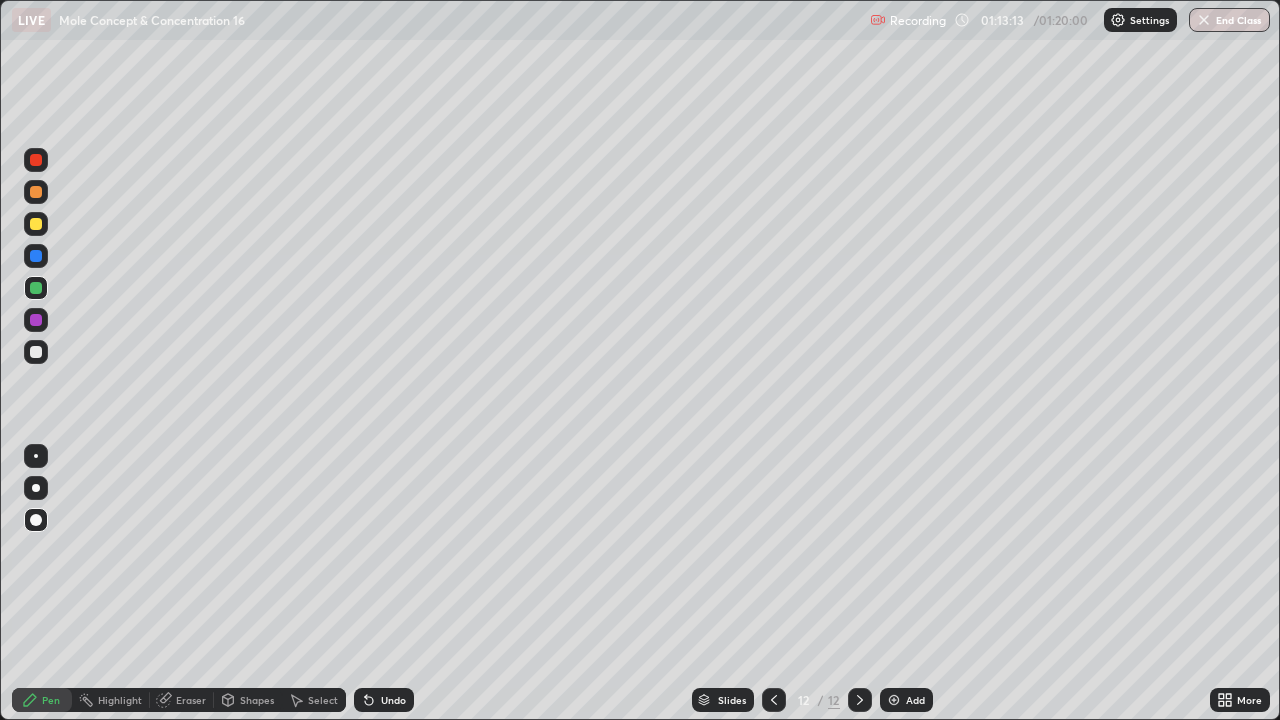click on "End Class" at bounding box center (1229, 20) 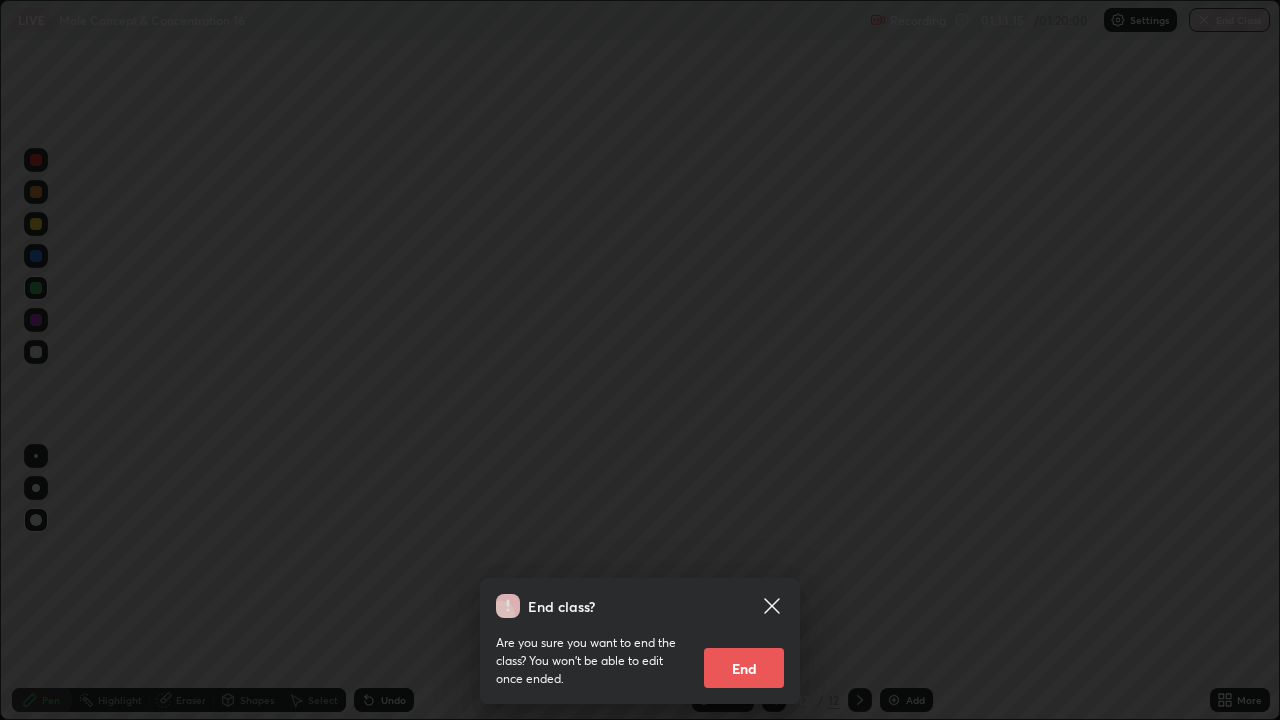 click on "End" at bounding box center [744, 668] 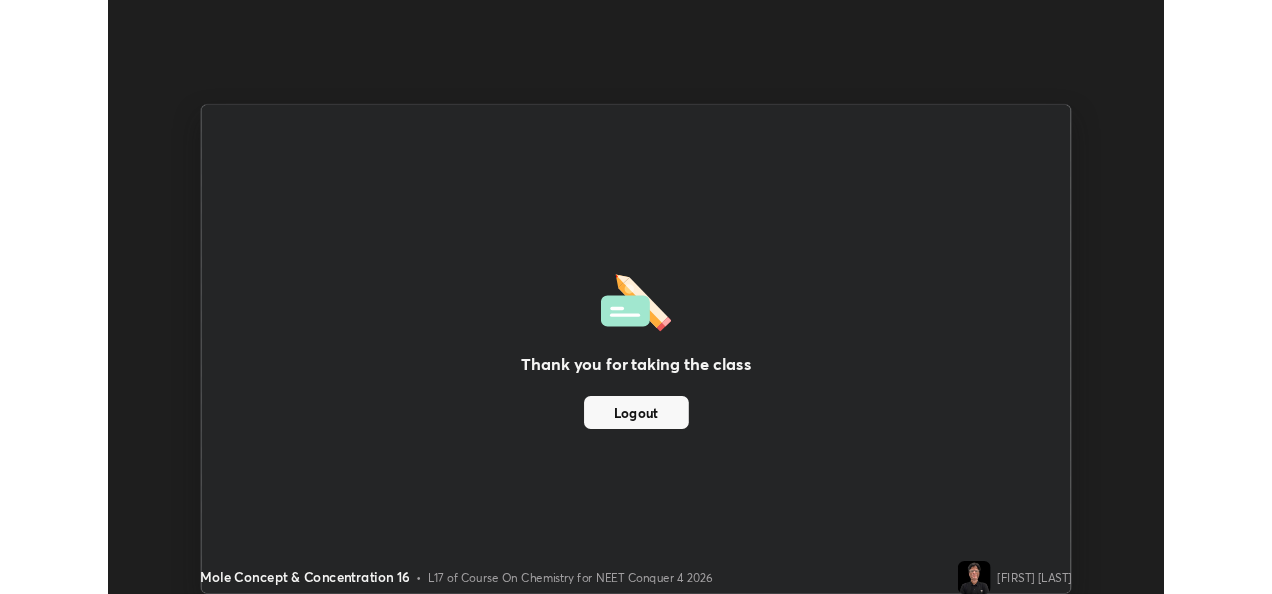 scroll, scrollTop: 594, scrollLeft: 1272, axis: both 